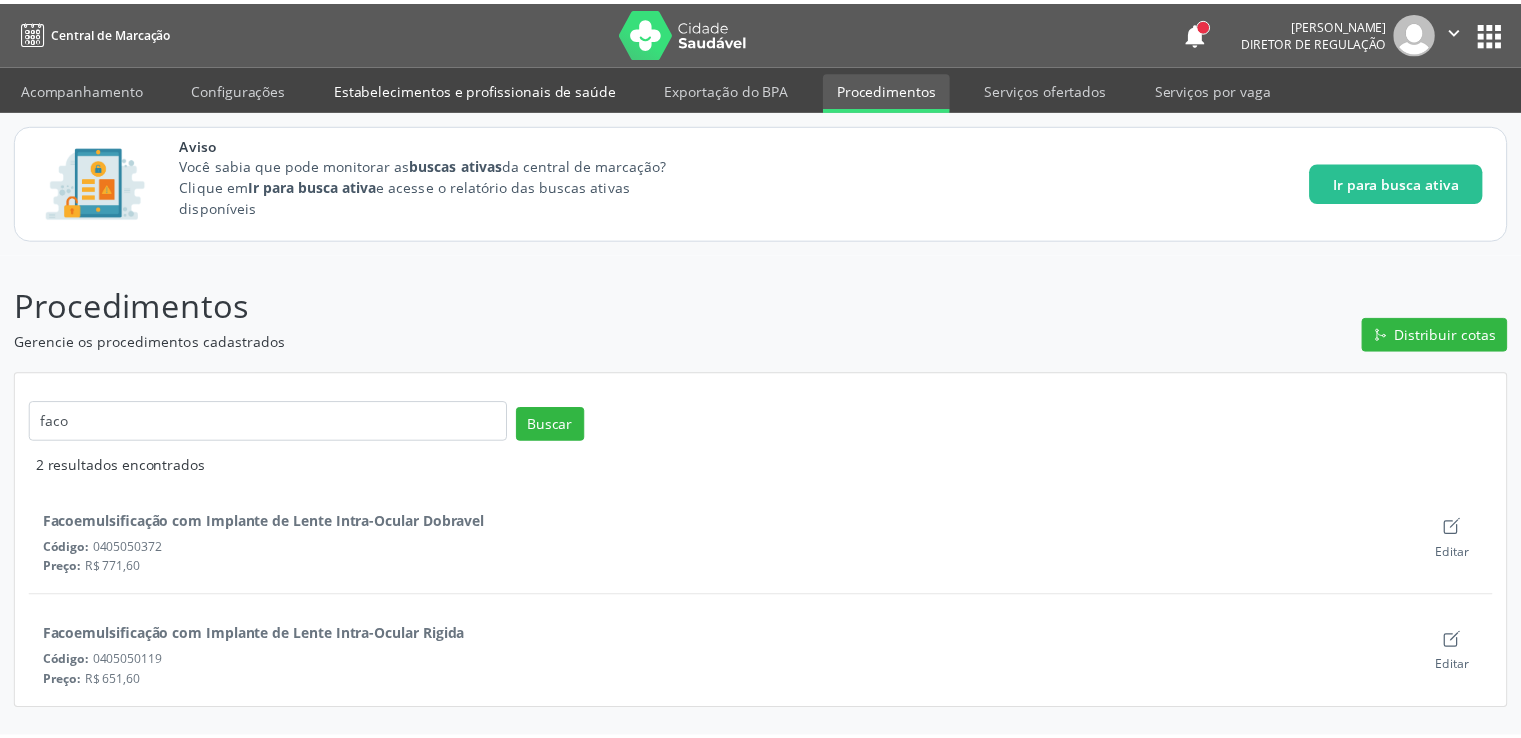 scroll, scrollTop: 0, scrollLeft: 0, axis: both 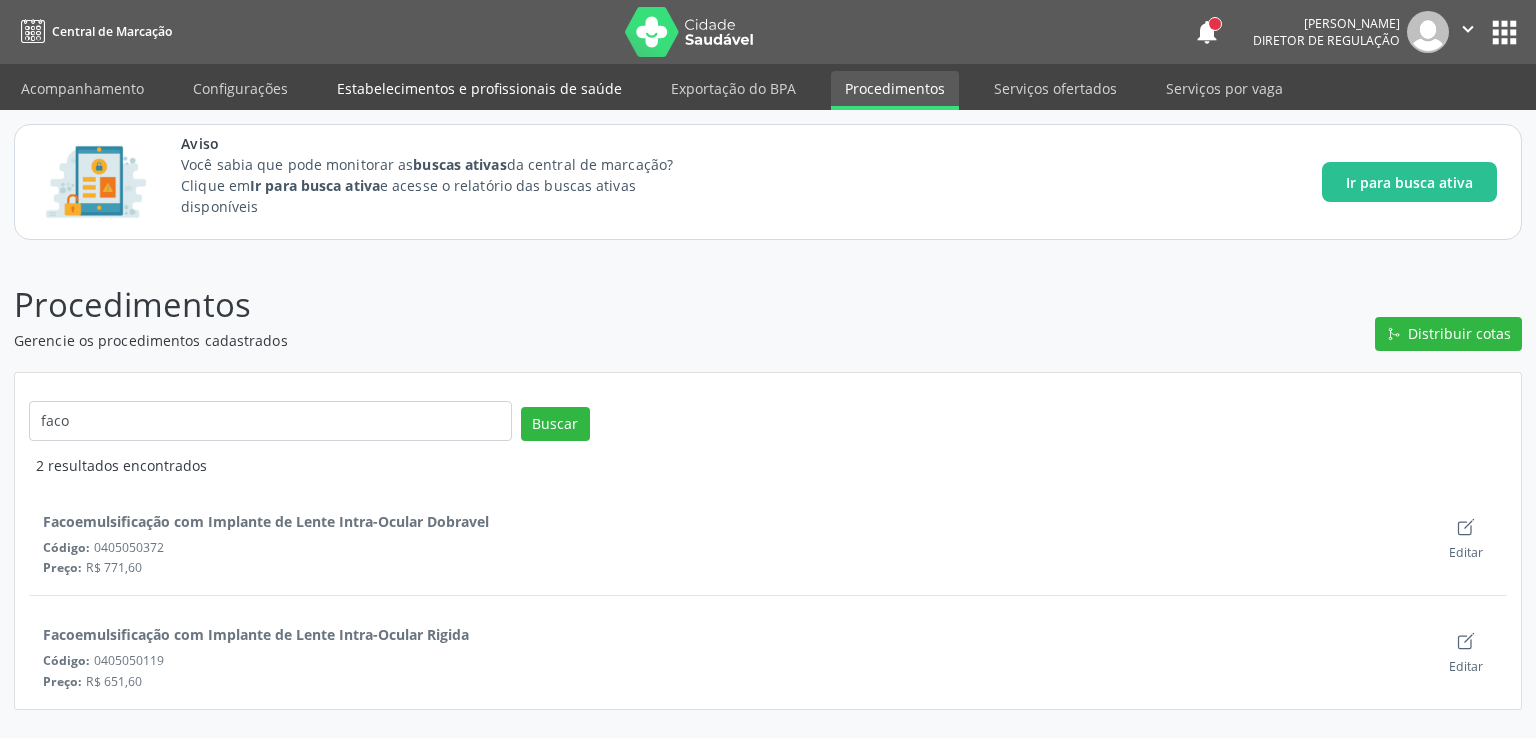 click on "Estabelecimentos e profissionais de saúde" at bounding box center [479, 88] 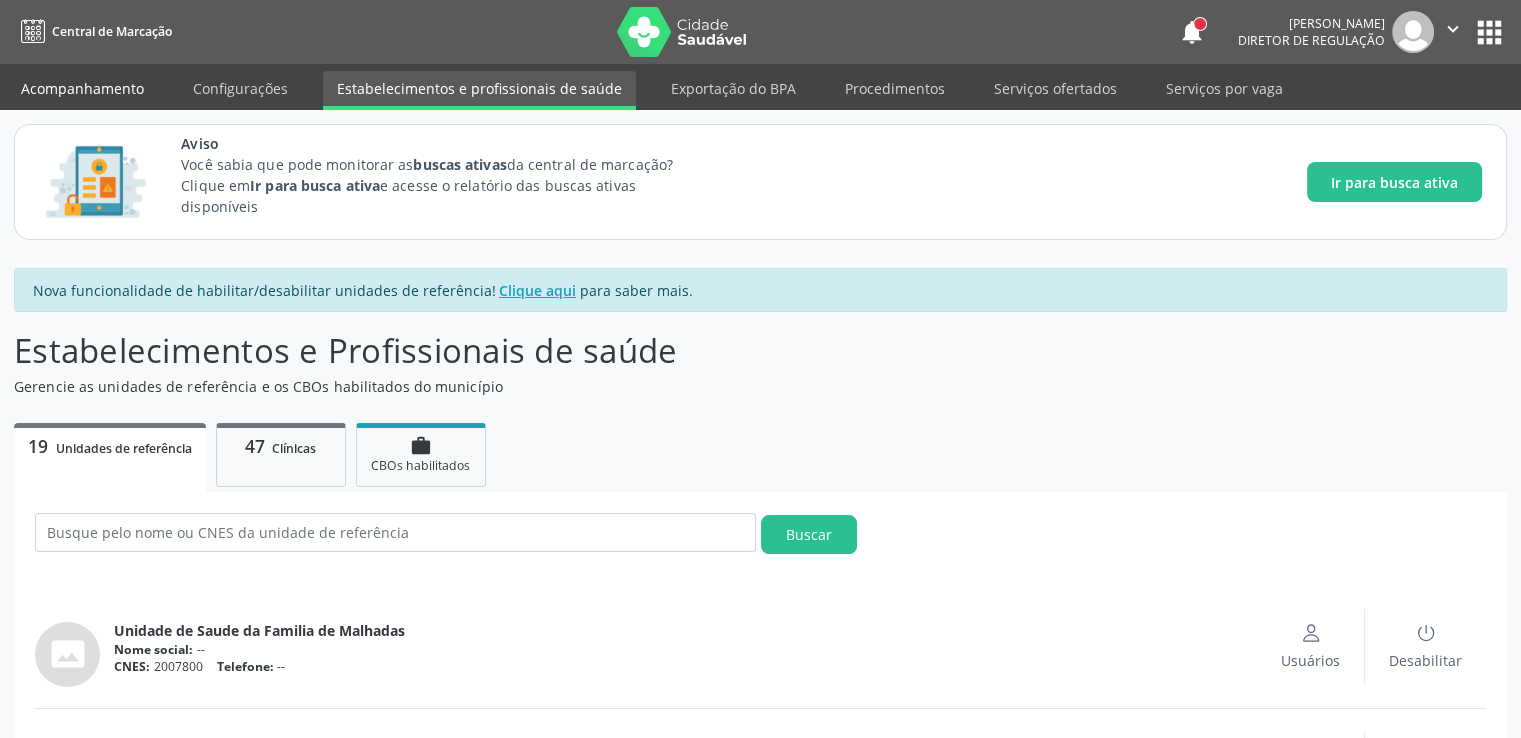 click on "Acompanhamento" at bounding box center (82, 88) 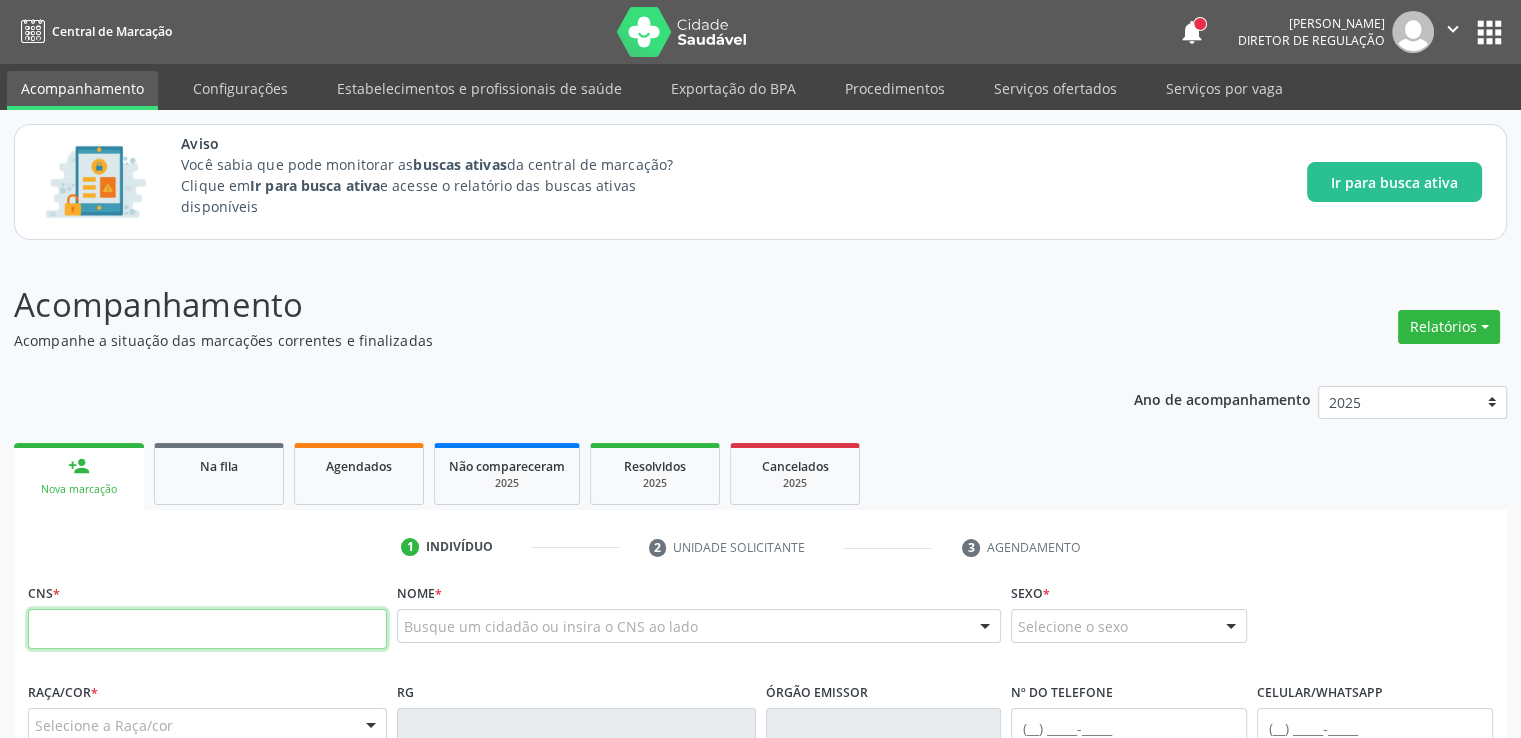 click at bounding box center [207, 629] 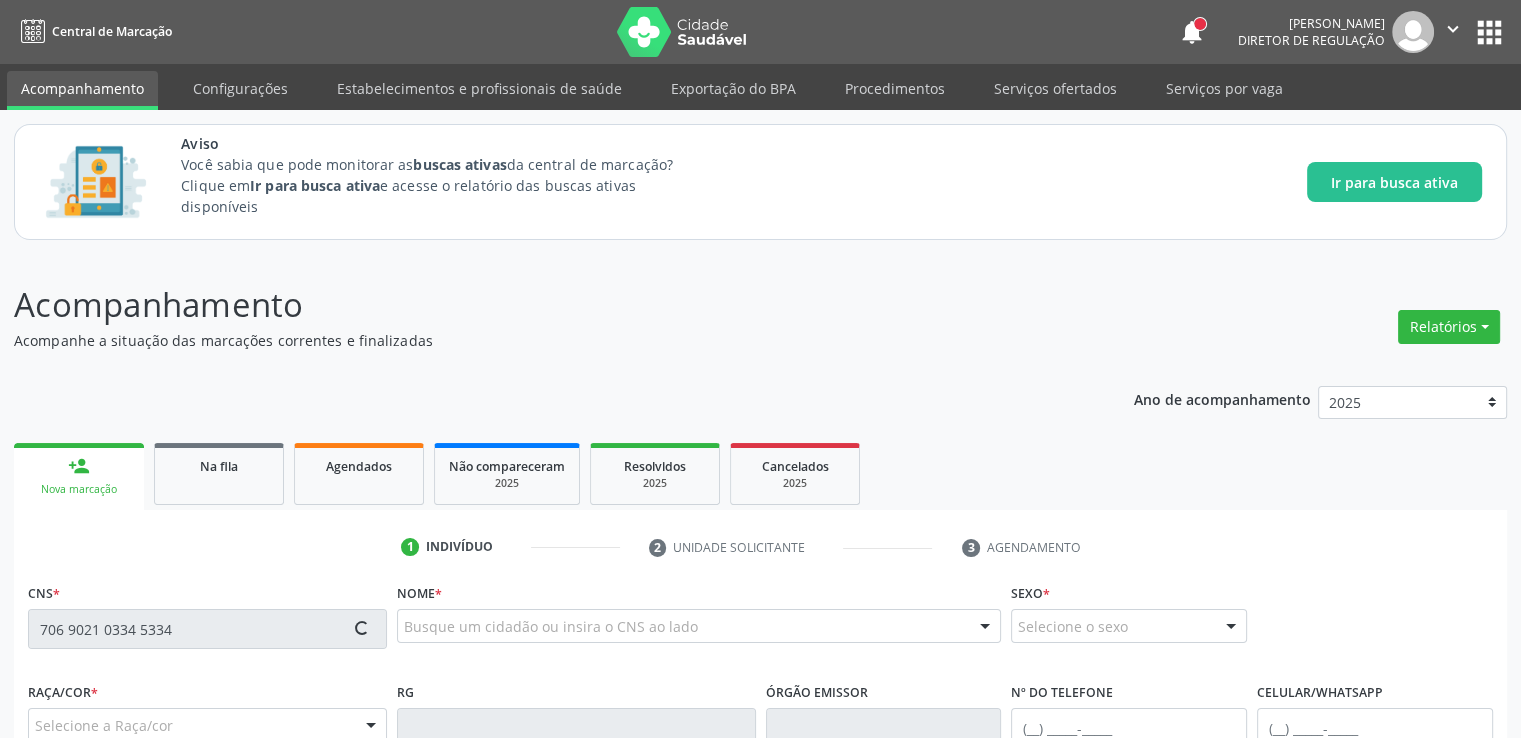 click on "CNS
*
706 9021 0334 5334" at bounding box center (207, 613) 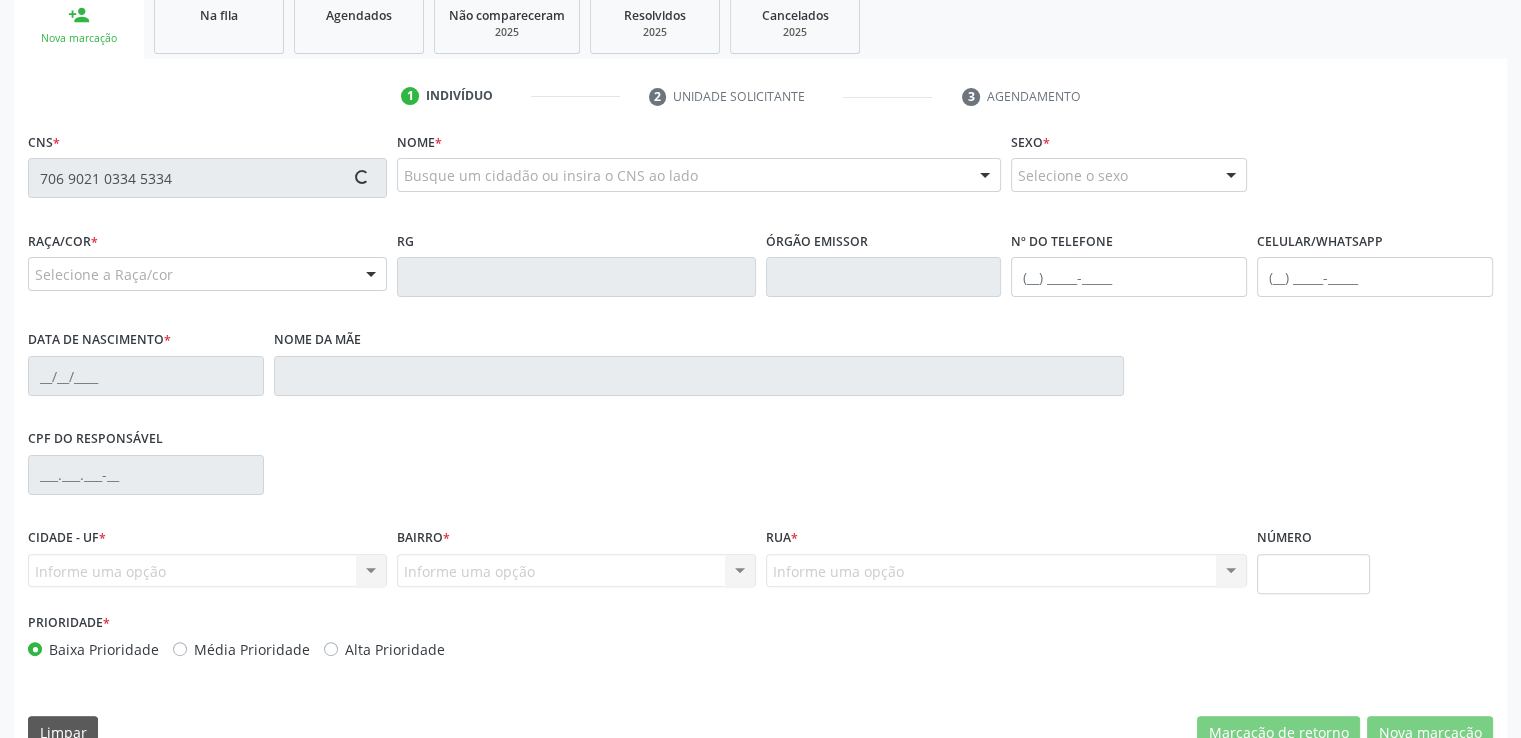 scroll, scrollTop: 489, scrollLeft: 0, axis: vertical 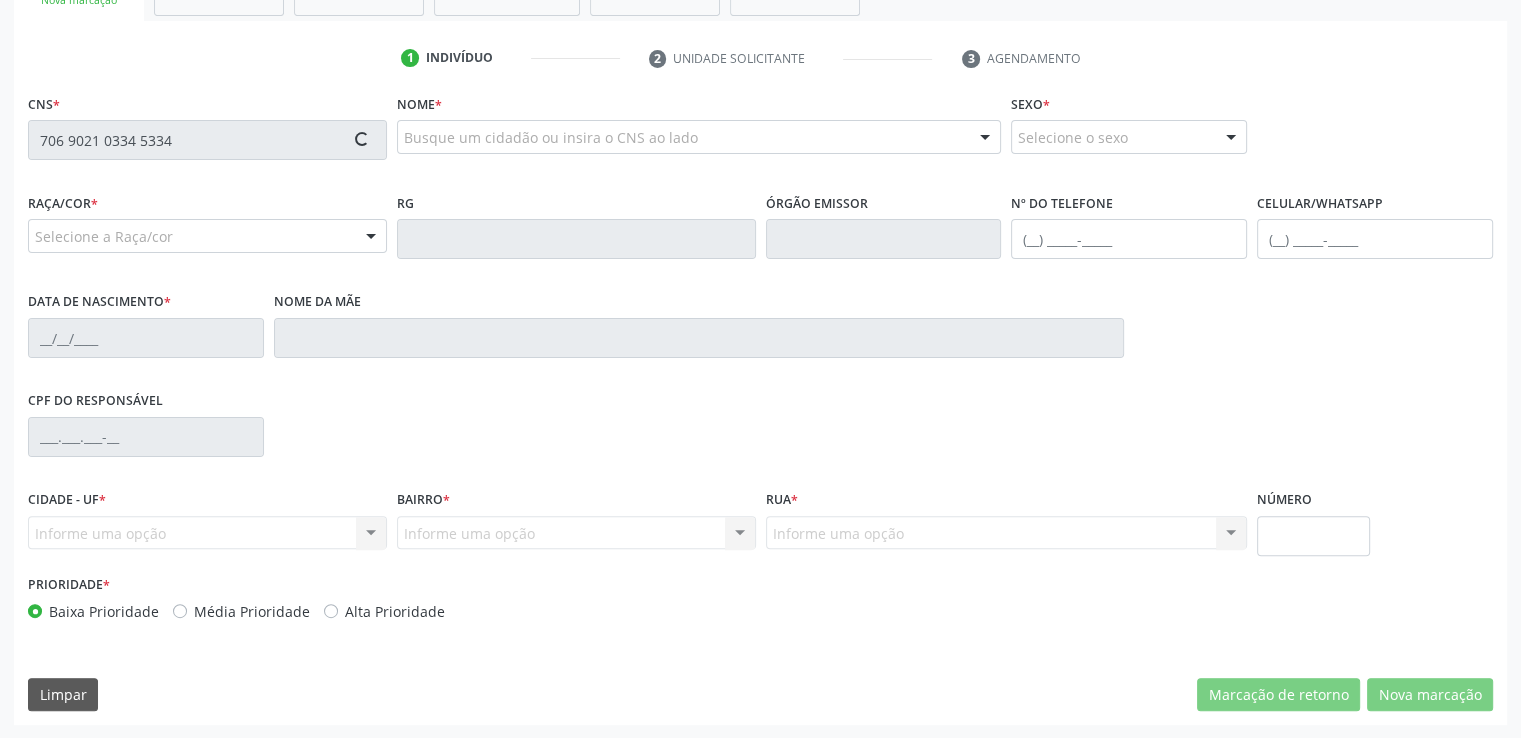 type on "706 9021 0334 5334" 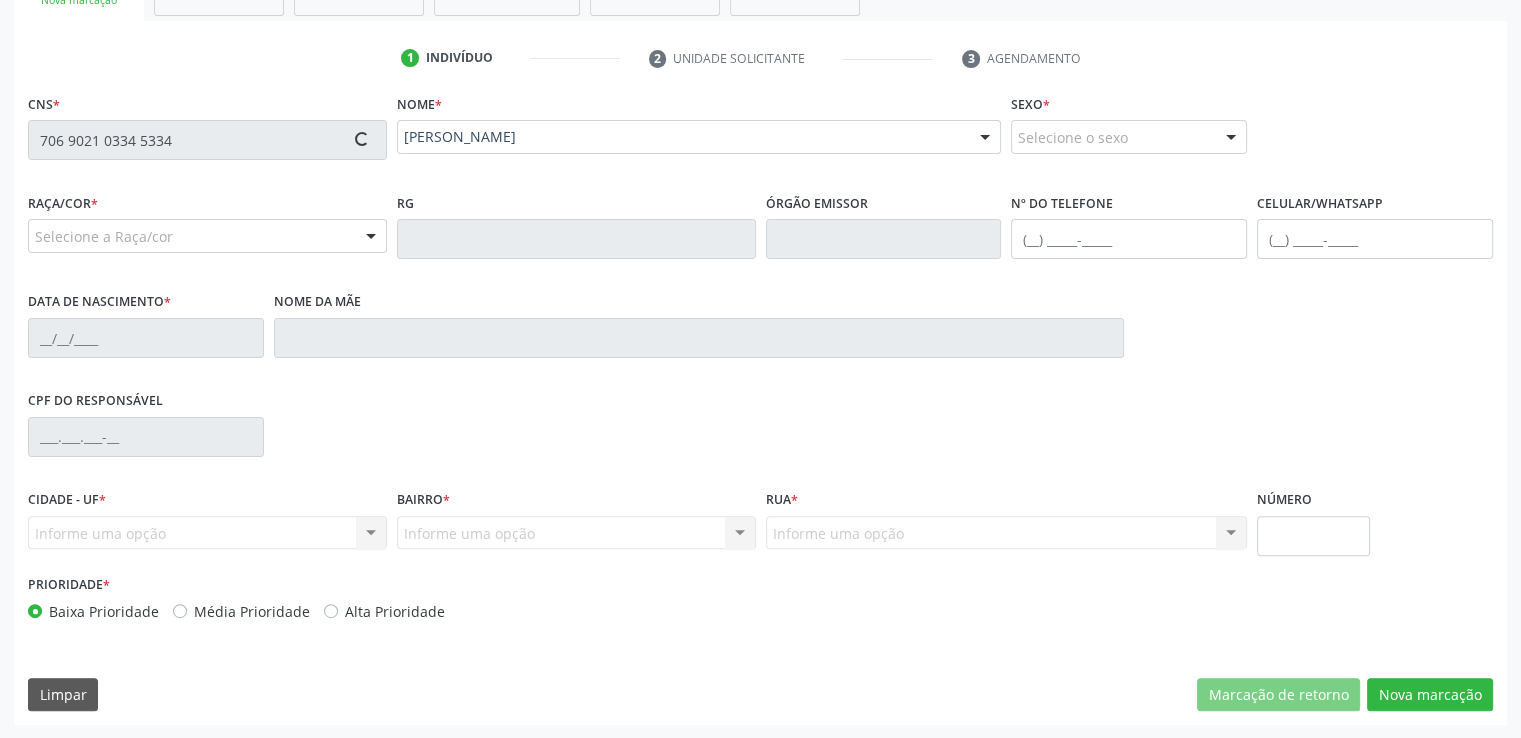type on "[PHONE_NUMBER]" 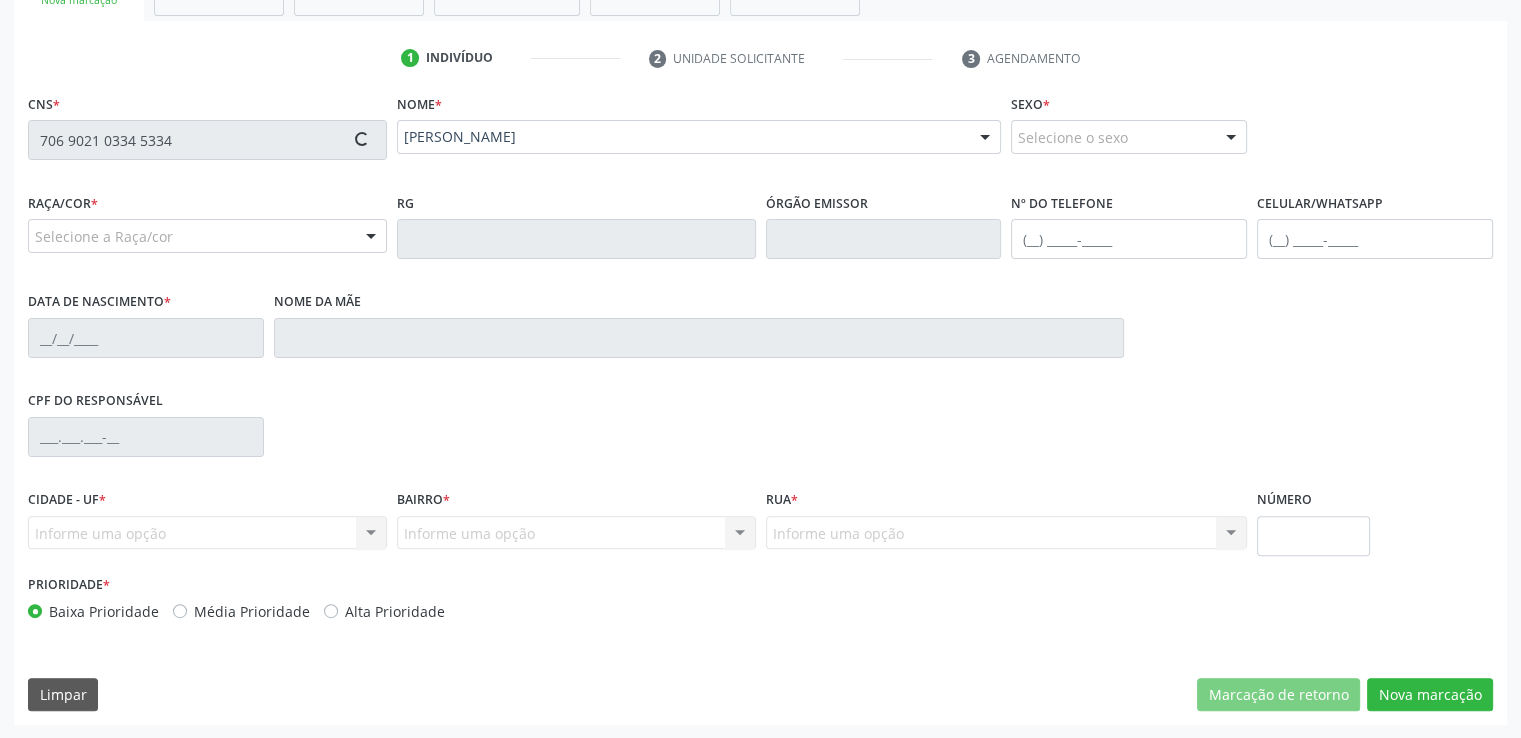 type on "[DATE]" 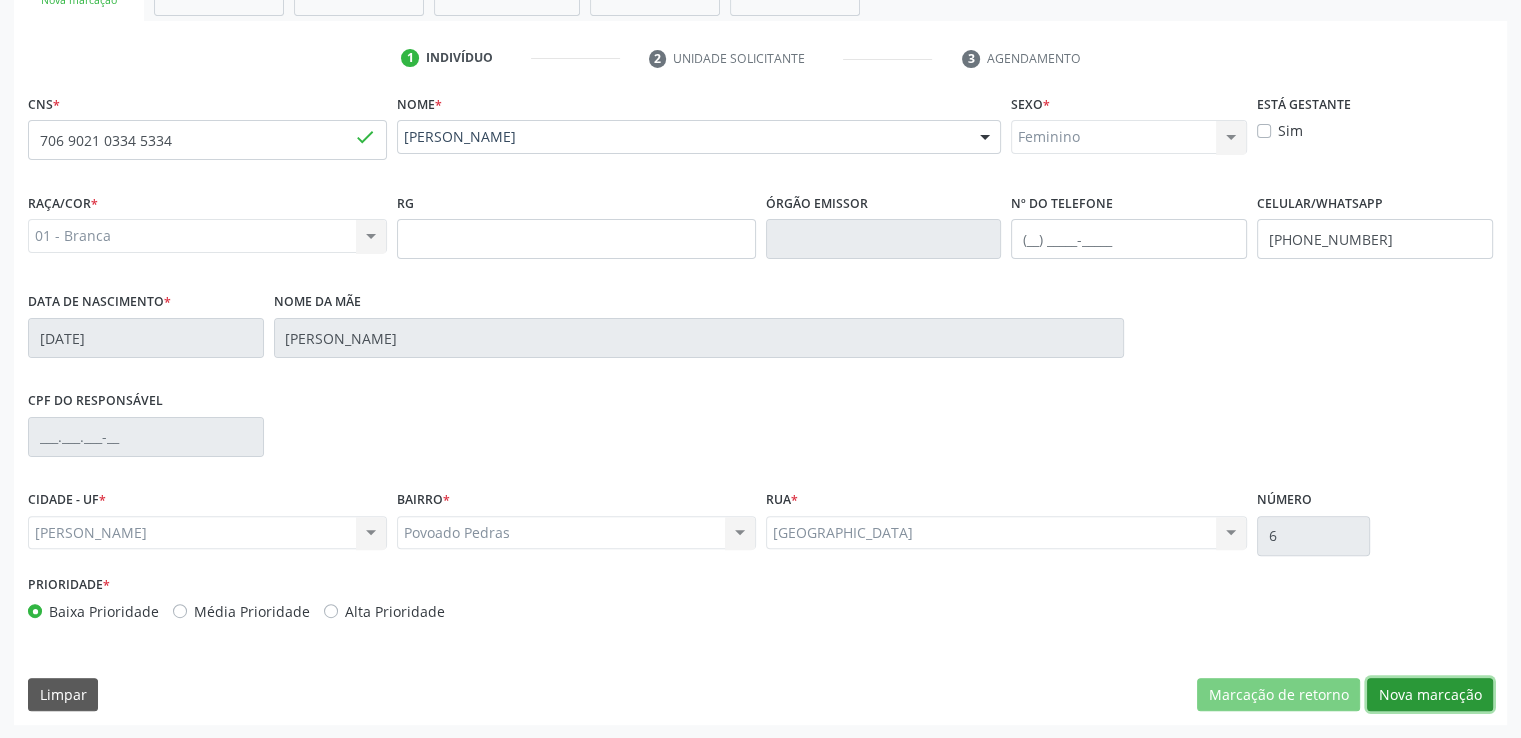 click on "Nova marcação" at bounding box center (1430, 695) 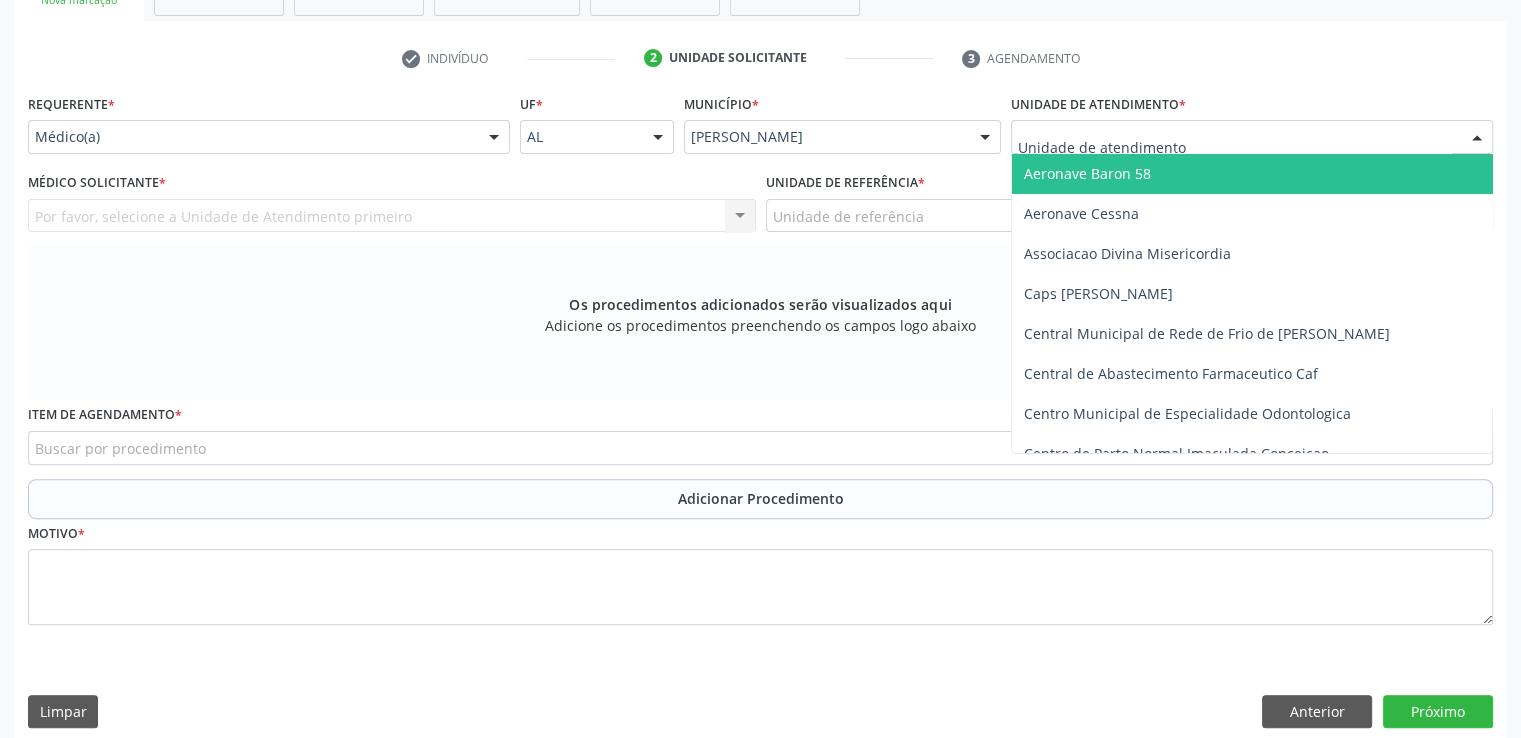 click at bounding box center (1252, 137) 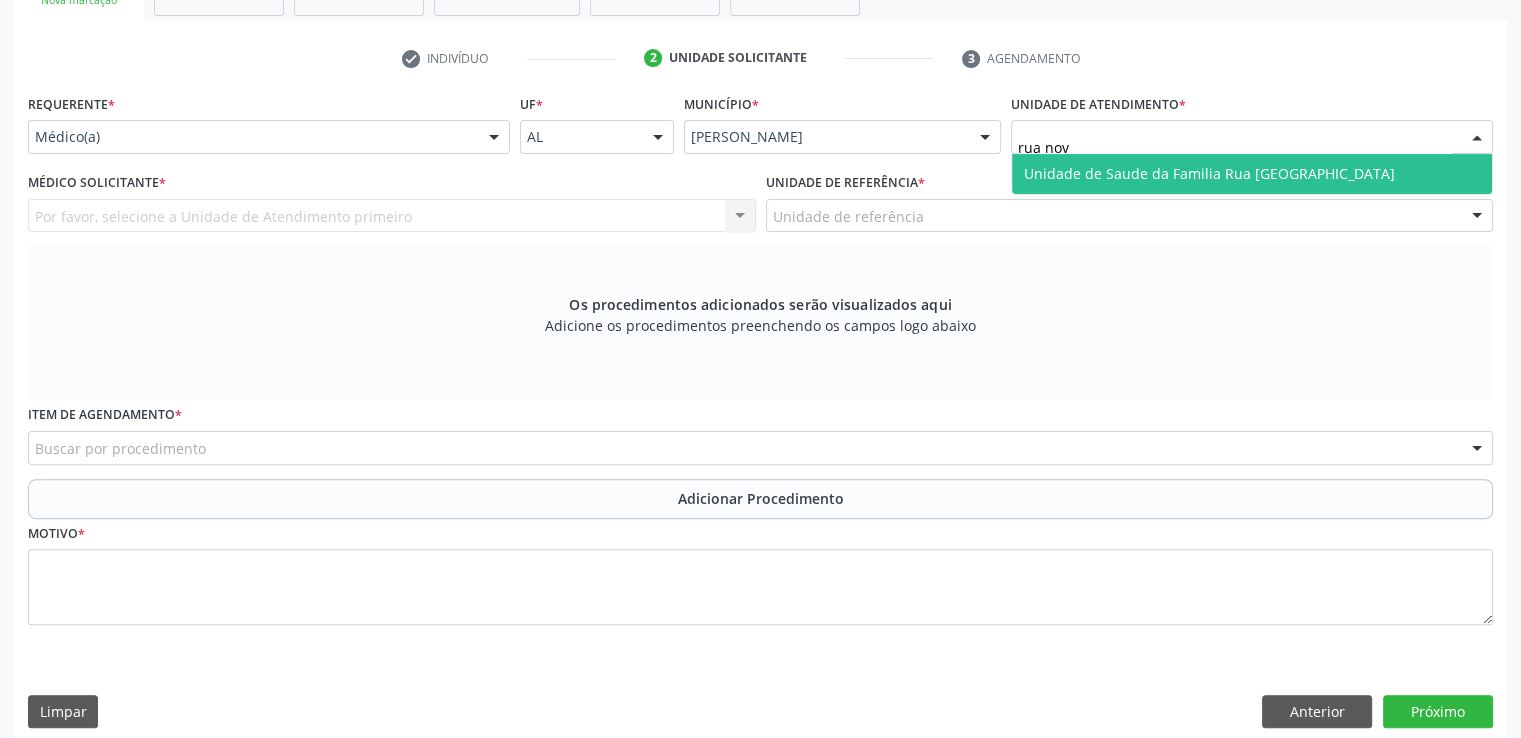 type on "rua nova" 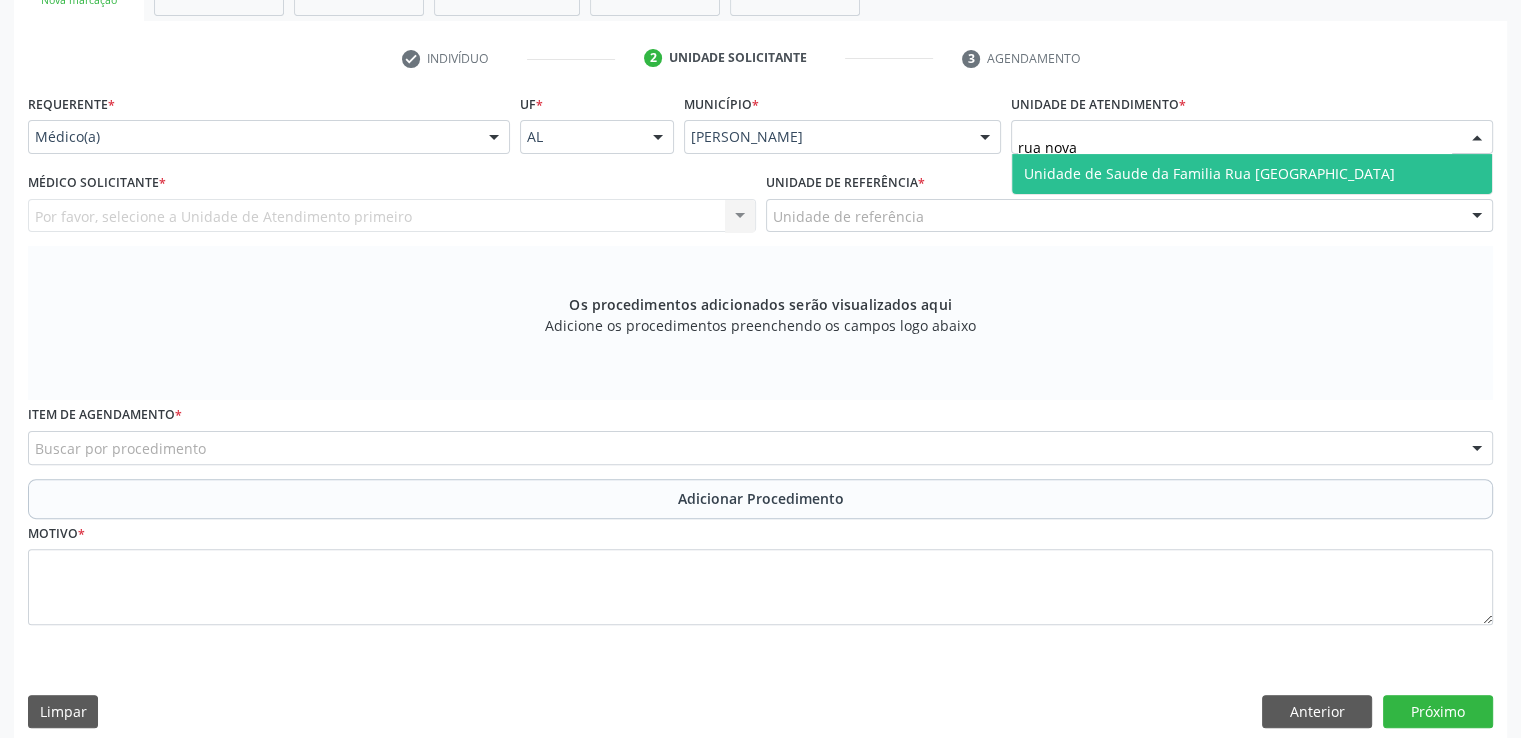 click on "Unidade de Saude da Familia Rua [GEOGRAPHIC_DATA]" at bounding box center (1209, 173) 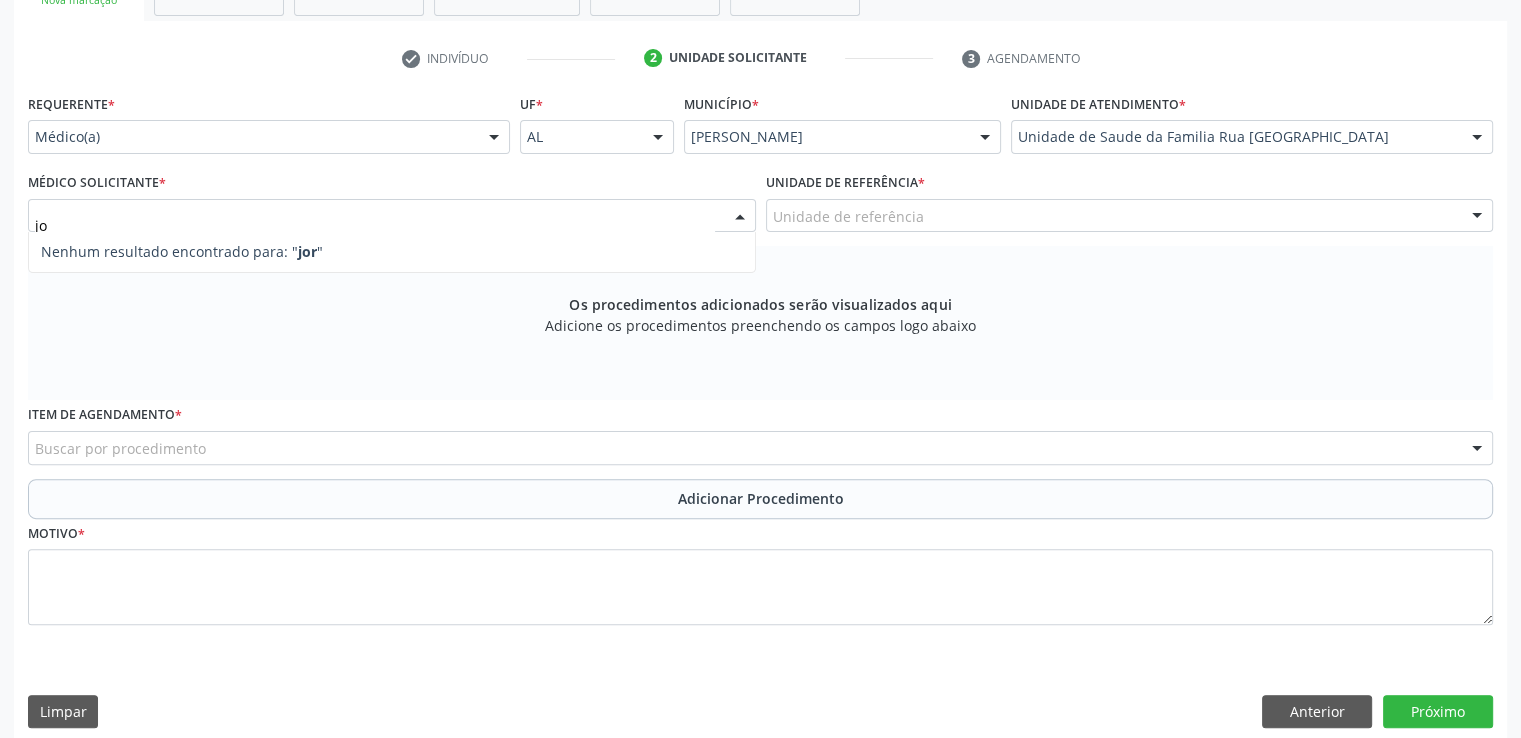 type on "j" 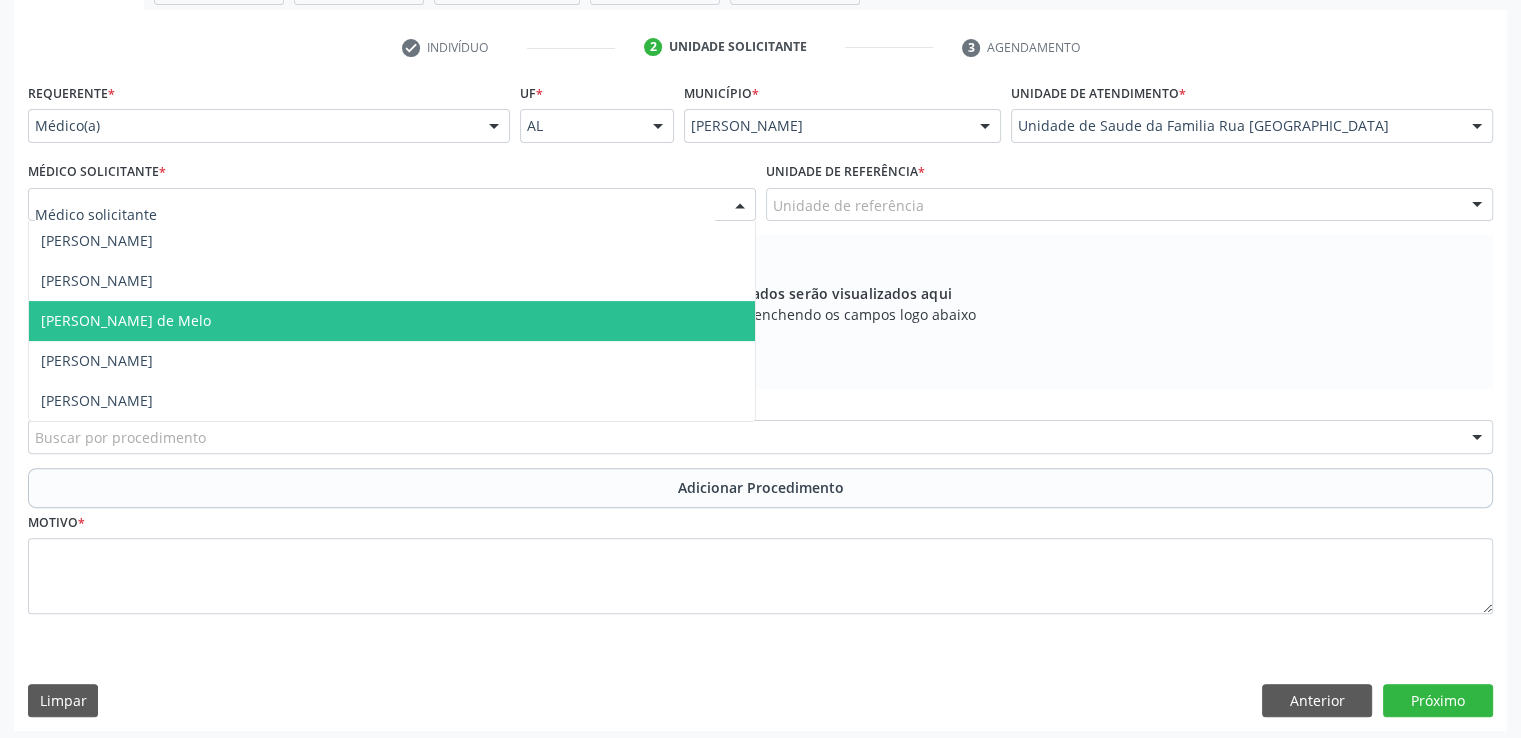 scroll, scrollTop: 506, scrollLeft: 0, axis: vertical 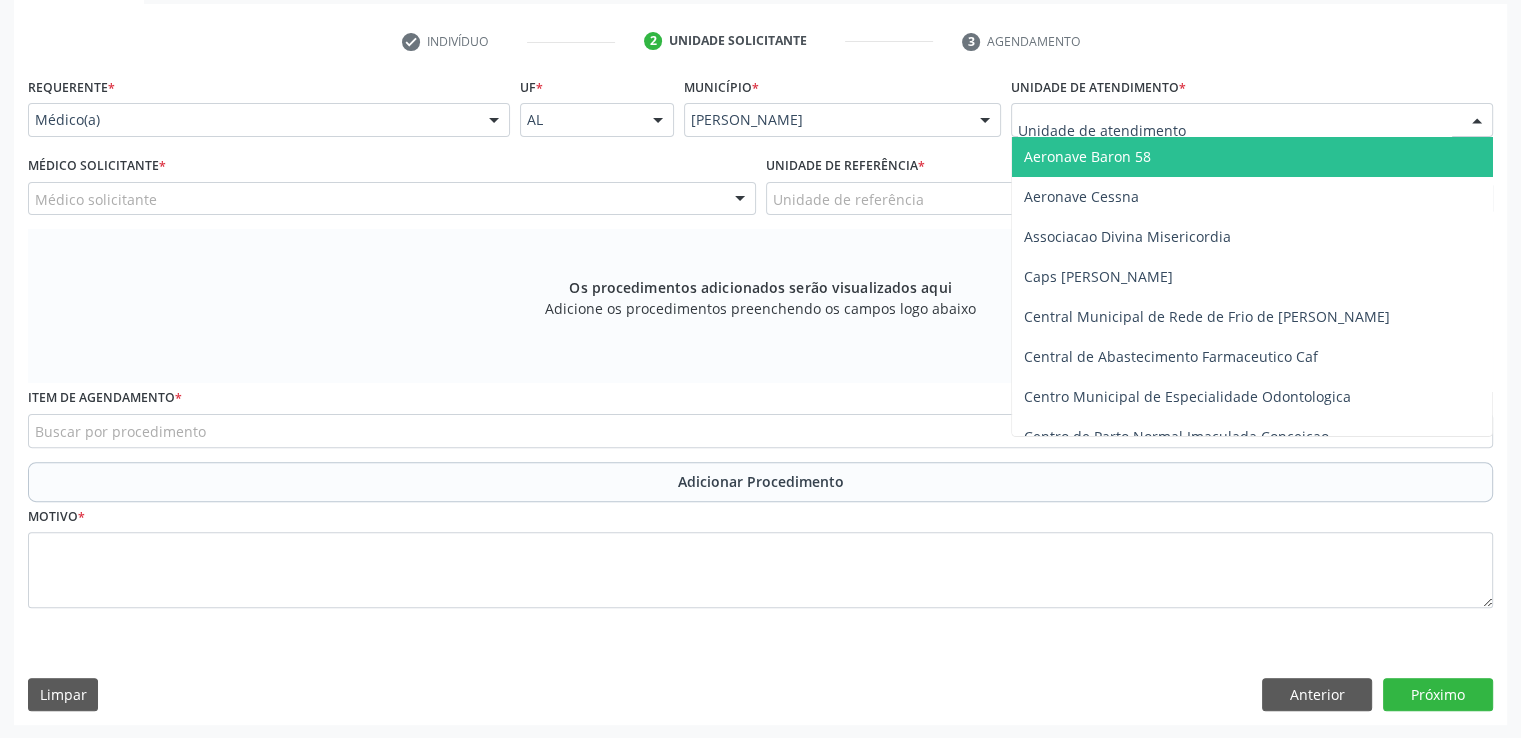 click at bounding box center (1477, 121) 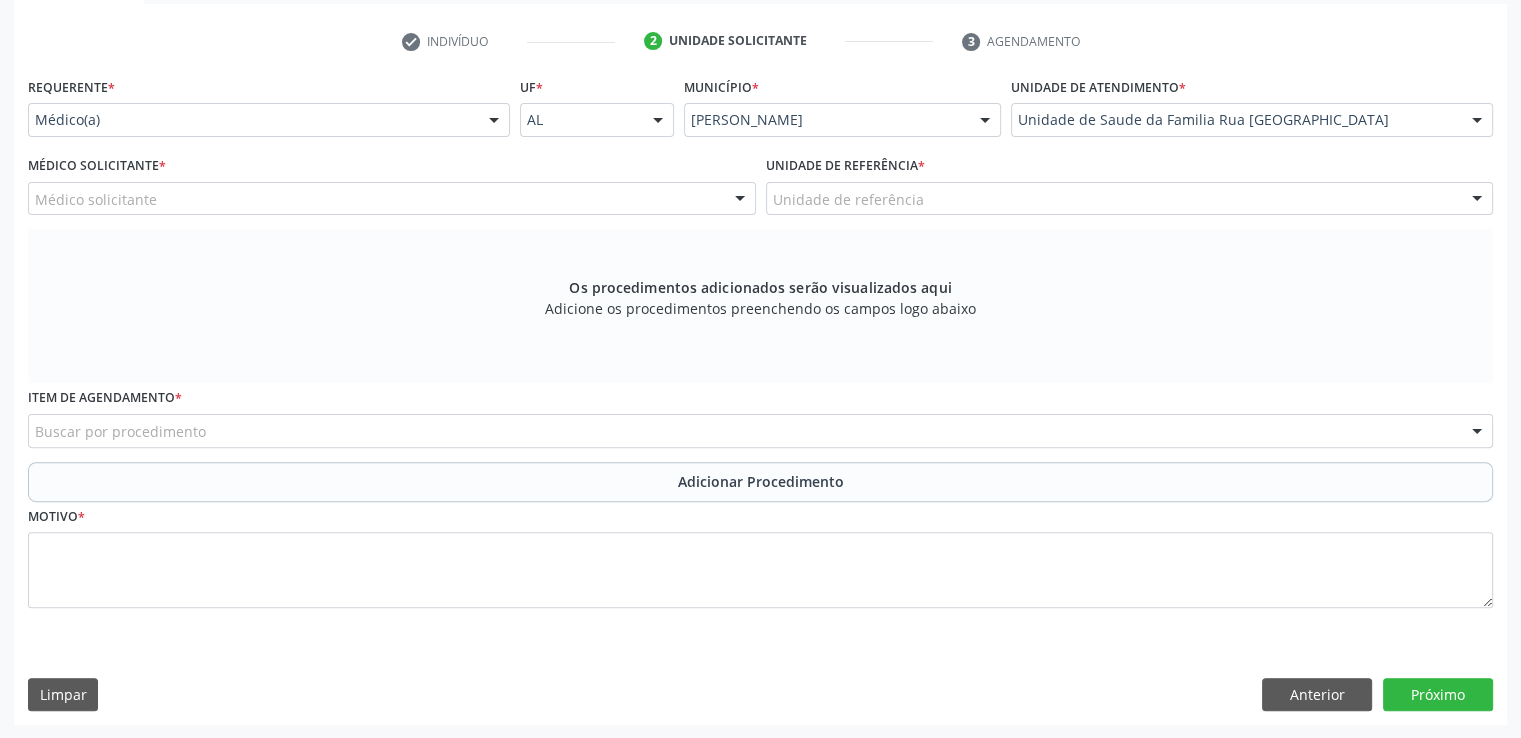 click on "Os procedimentos adicionados serão visualizados aqui
Adicione os procedimentos preenchendo os campos logo abaixo" at bounding box center (760, 306) 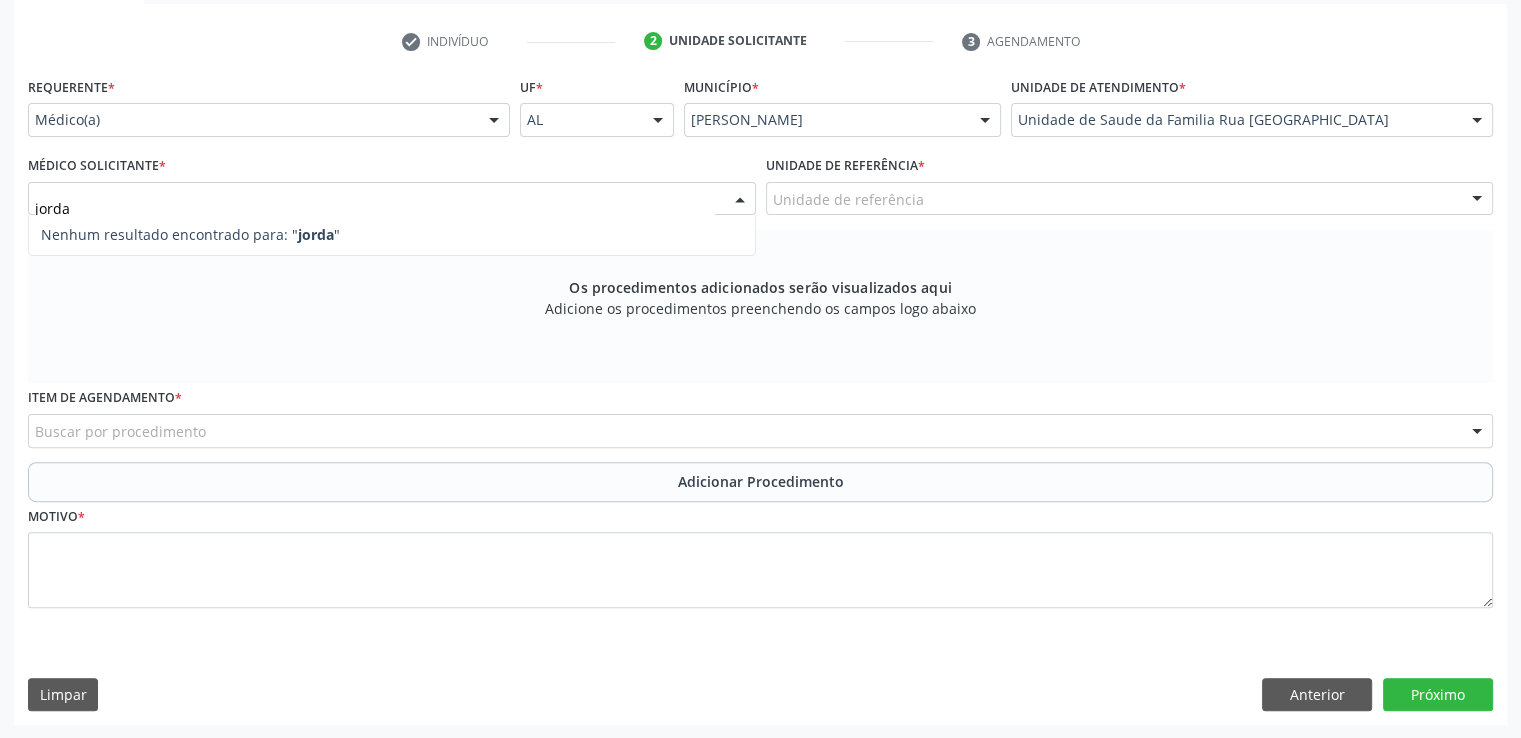 type on "jordao" 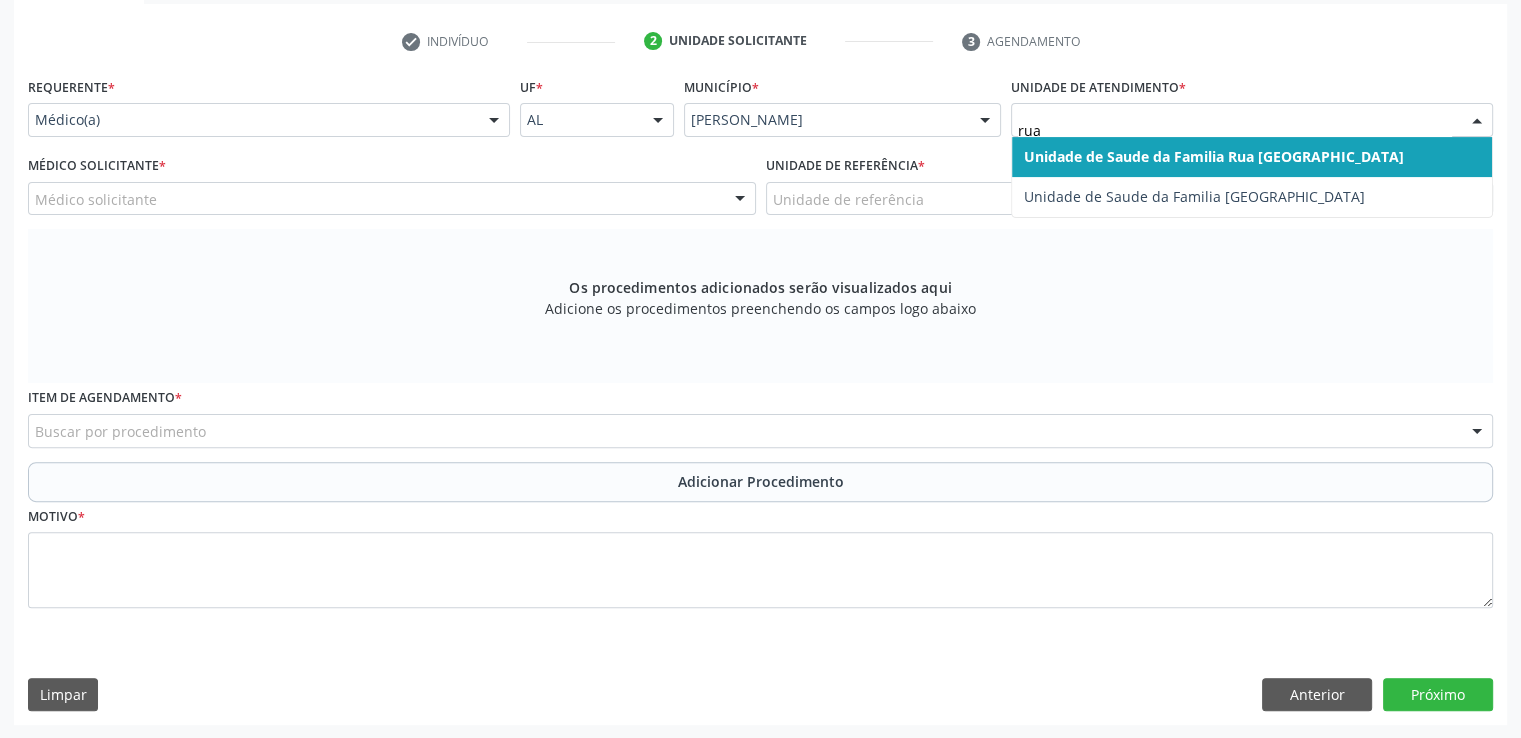 type on "rua n" 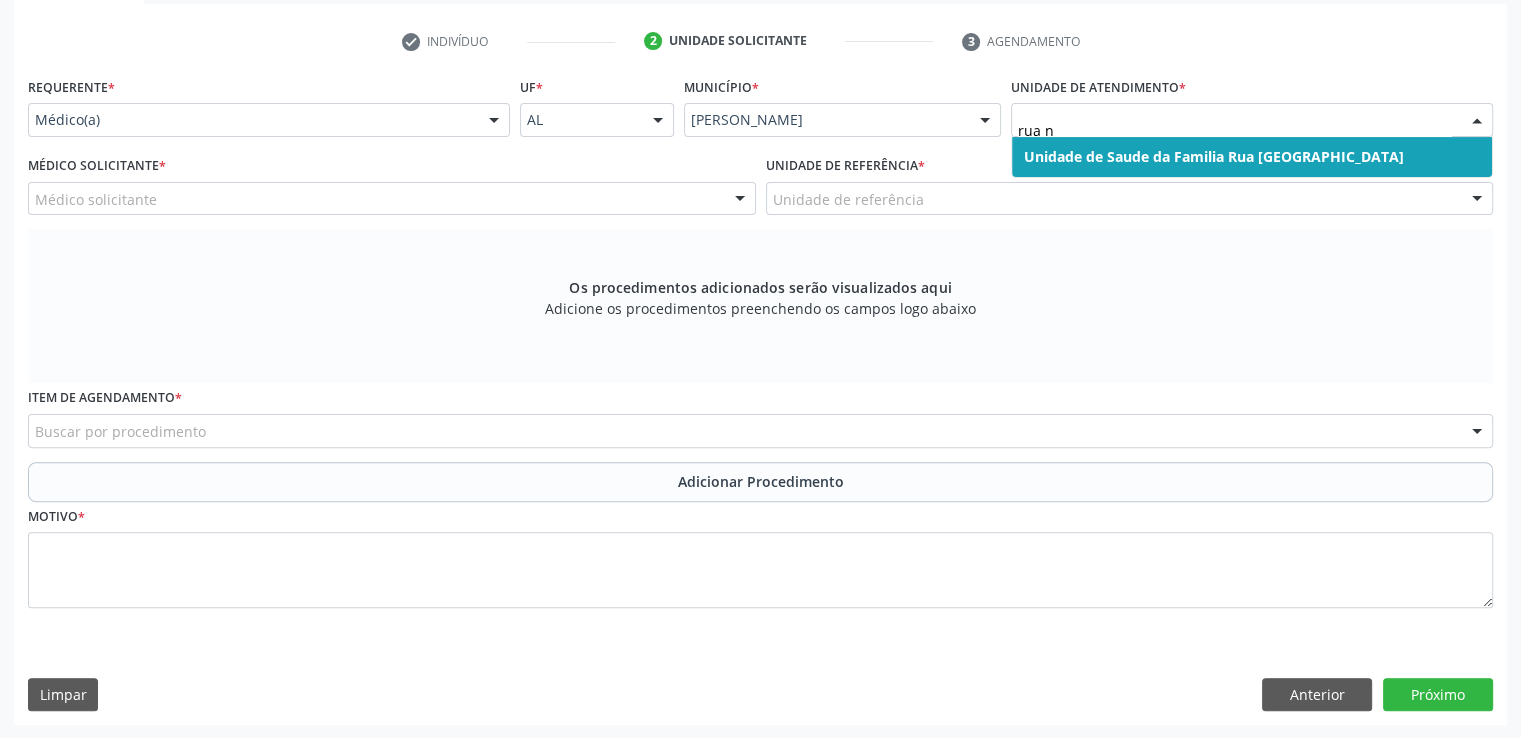 click on "Unidade de Saude da Familia Rua [GEOGRAPHIC_DATA]" at bounding box center (1214, 156) 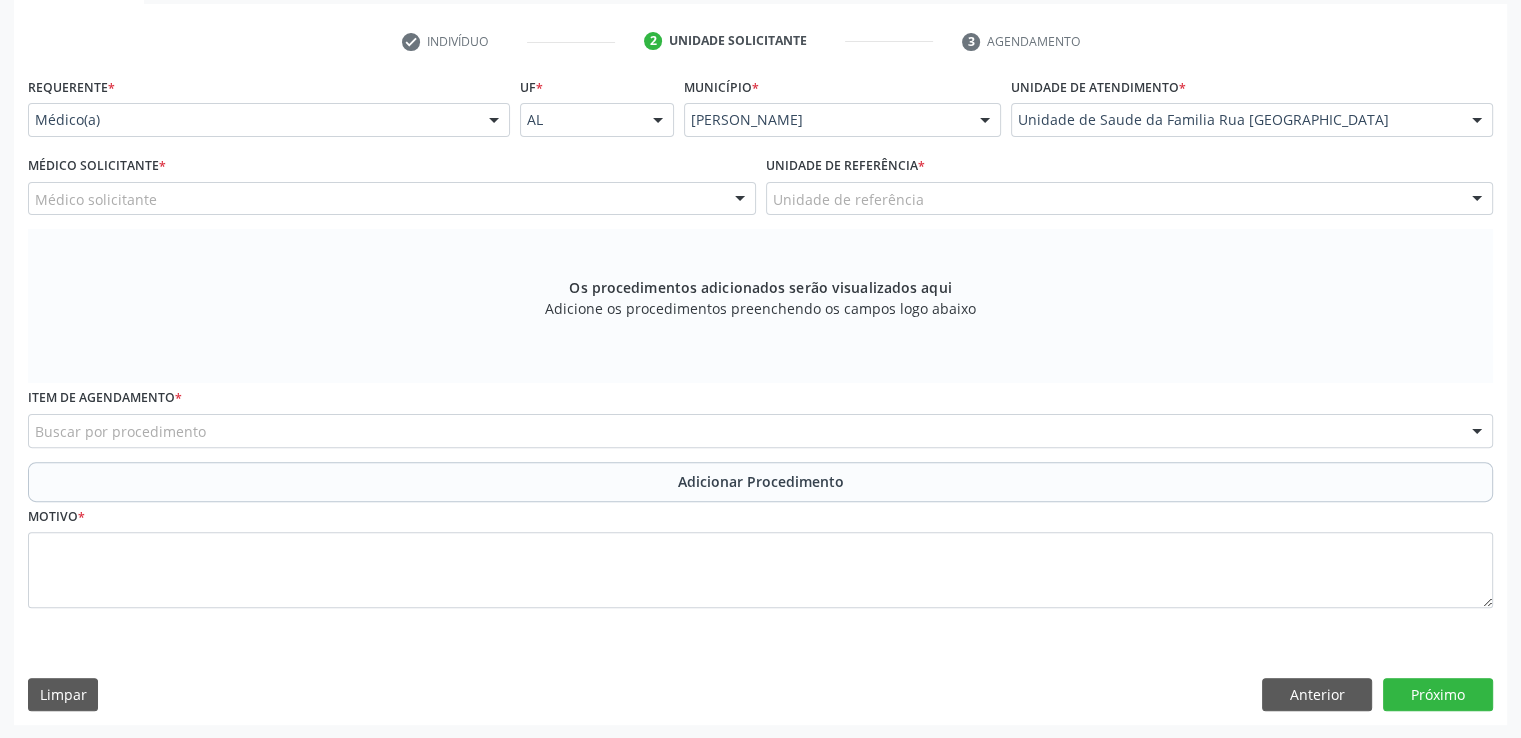 click on "Médico solicitante" at bounding box center [392, 199] 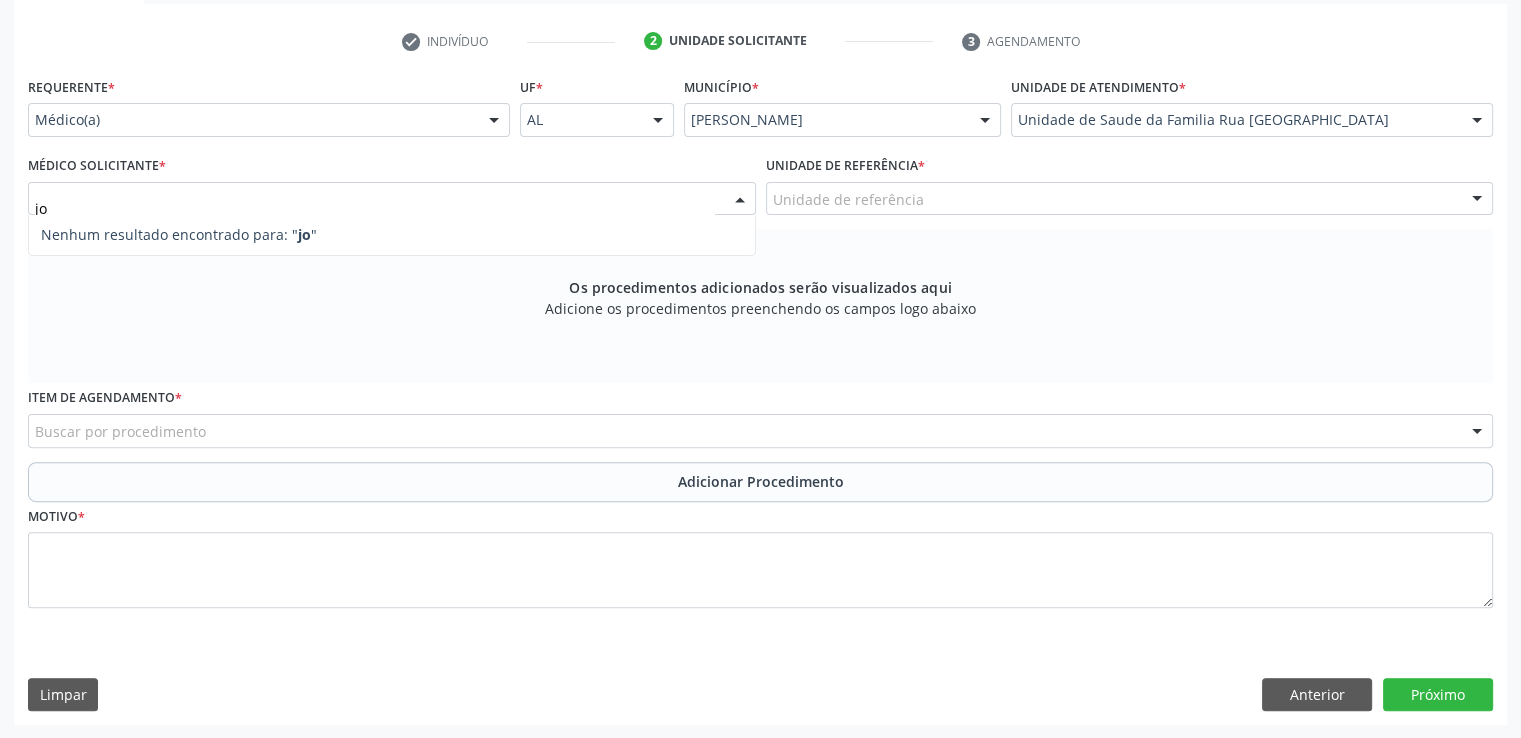 type on "j" 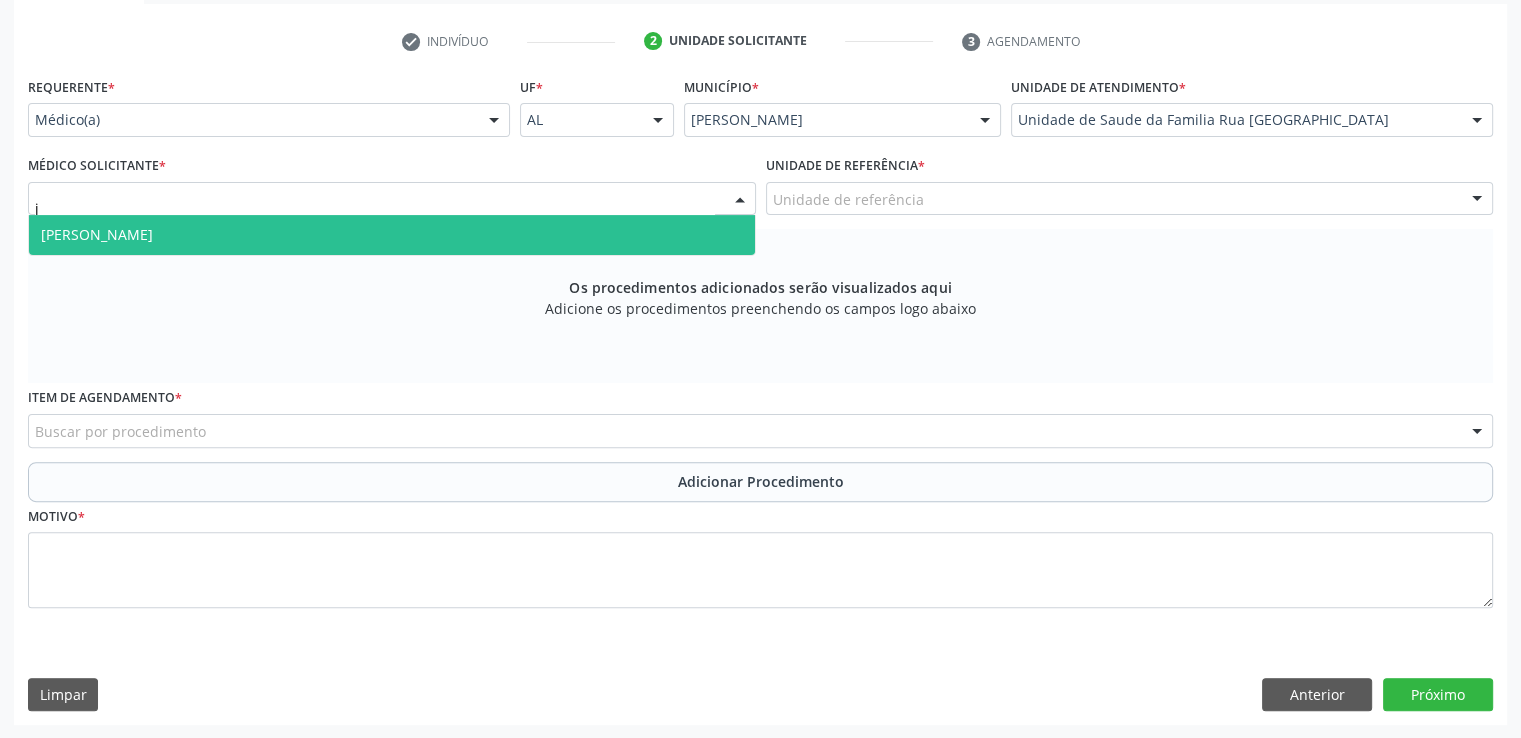 type 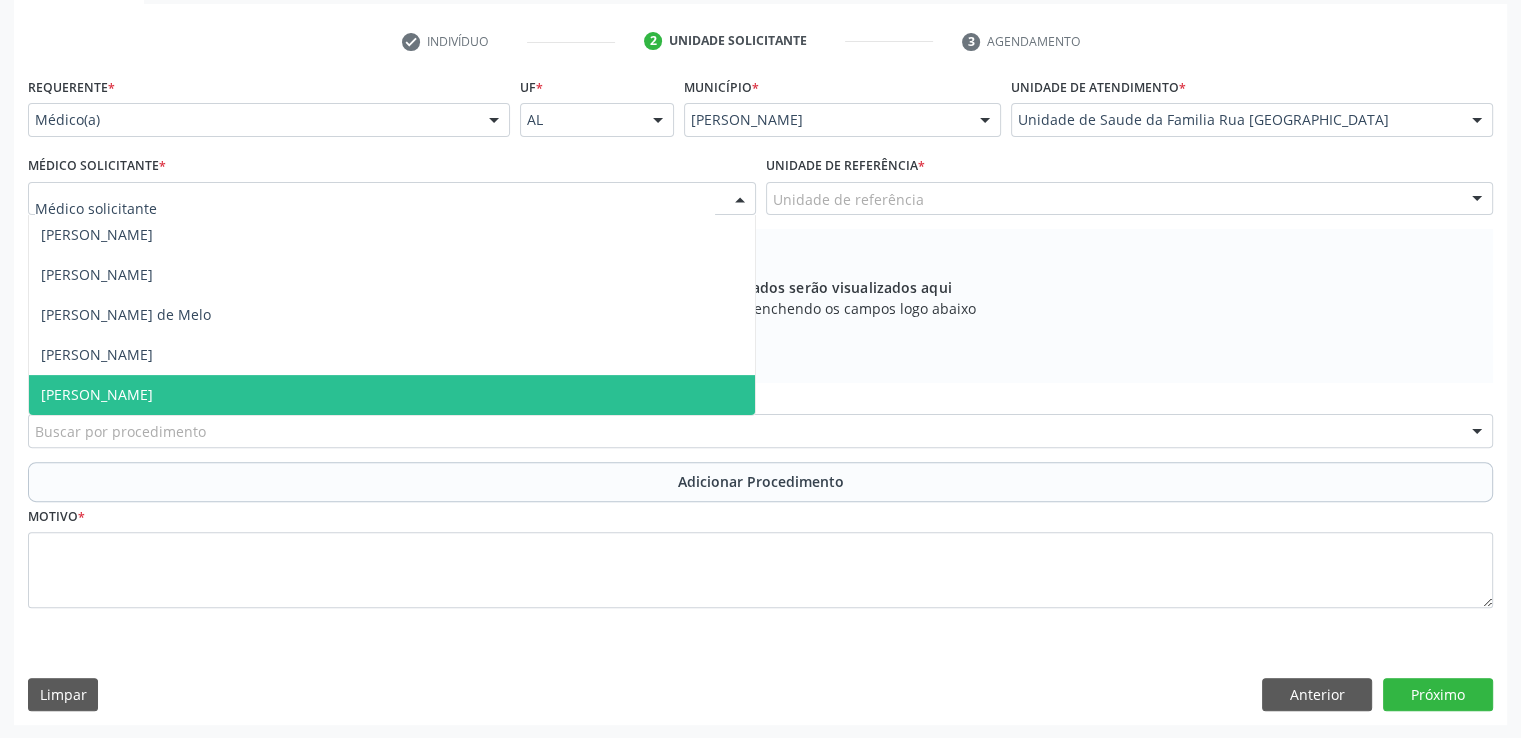 click on "Motivo
*" at bounding box center [760, 562] 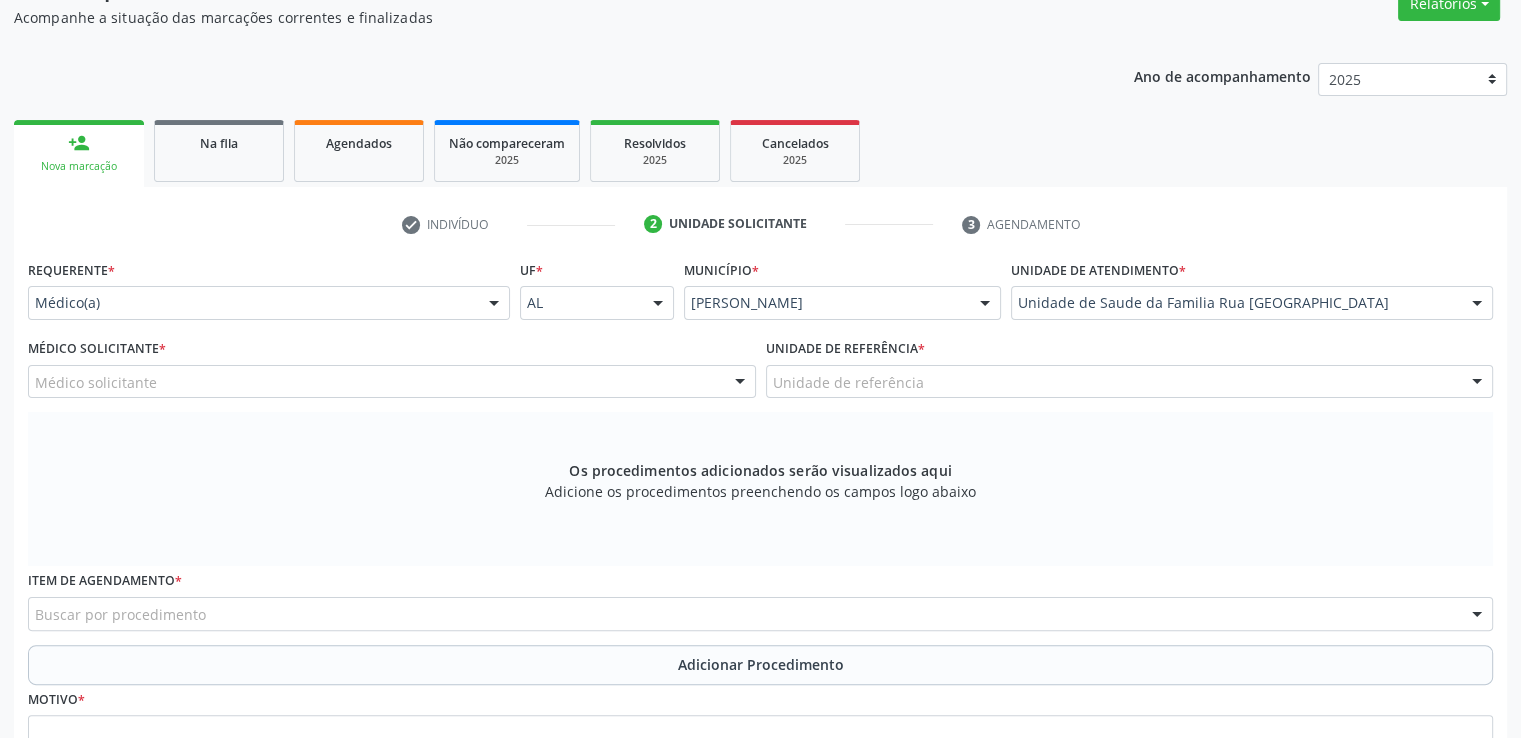 scroll, scrollTop: 0, scrollLeft: 0, axis: both 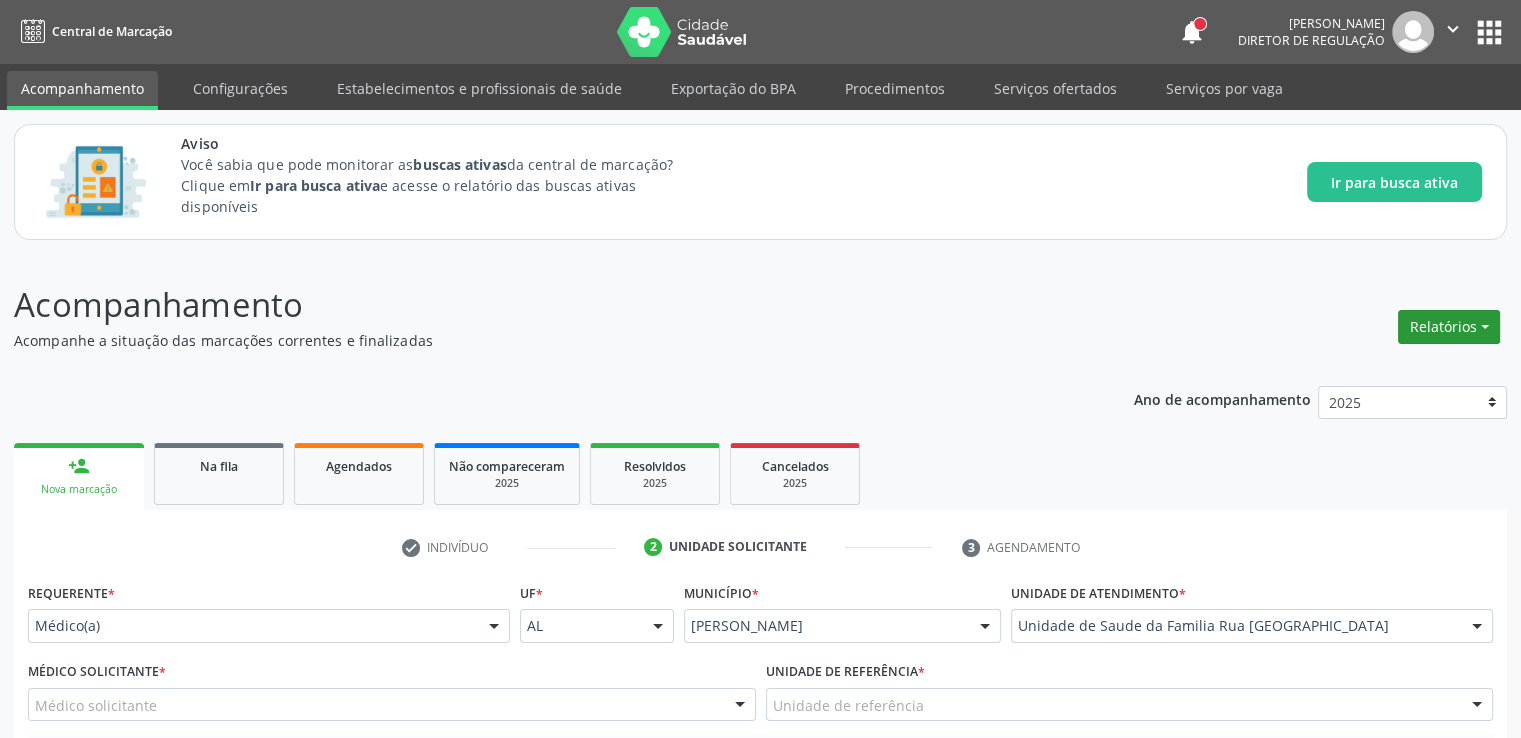 click on "Relatórios" at bounding box center [1449, 327] 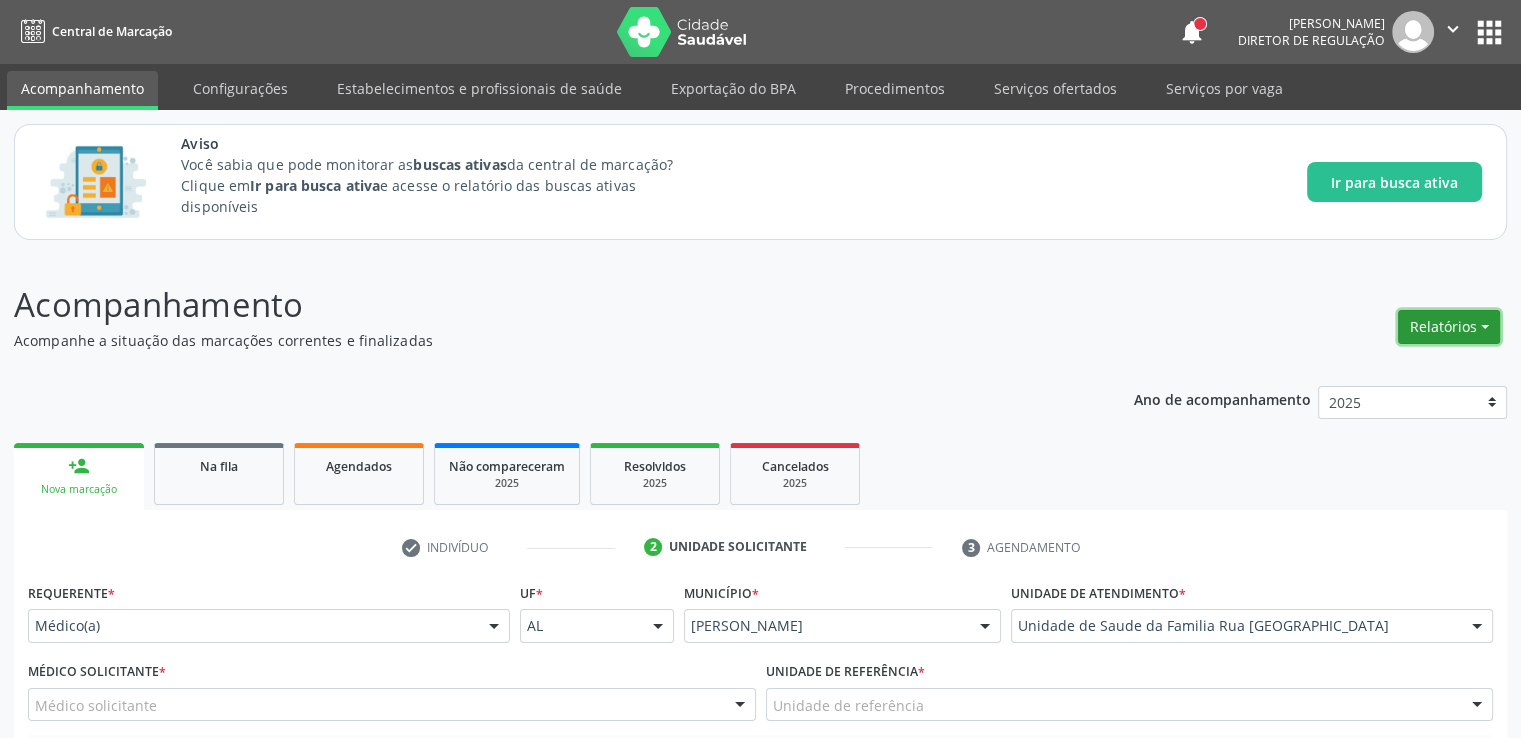 click on "Relatórios" at bounding box center [1449, 327] 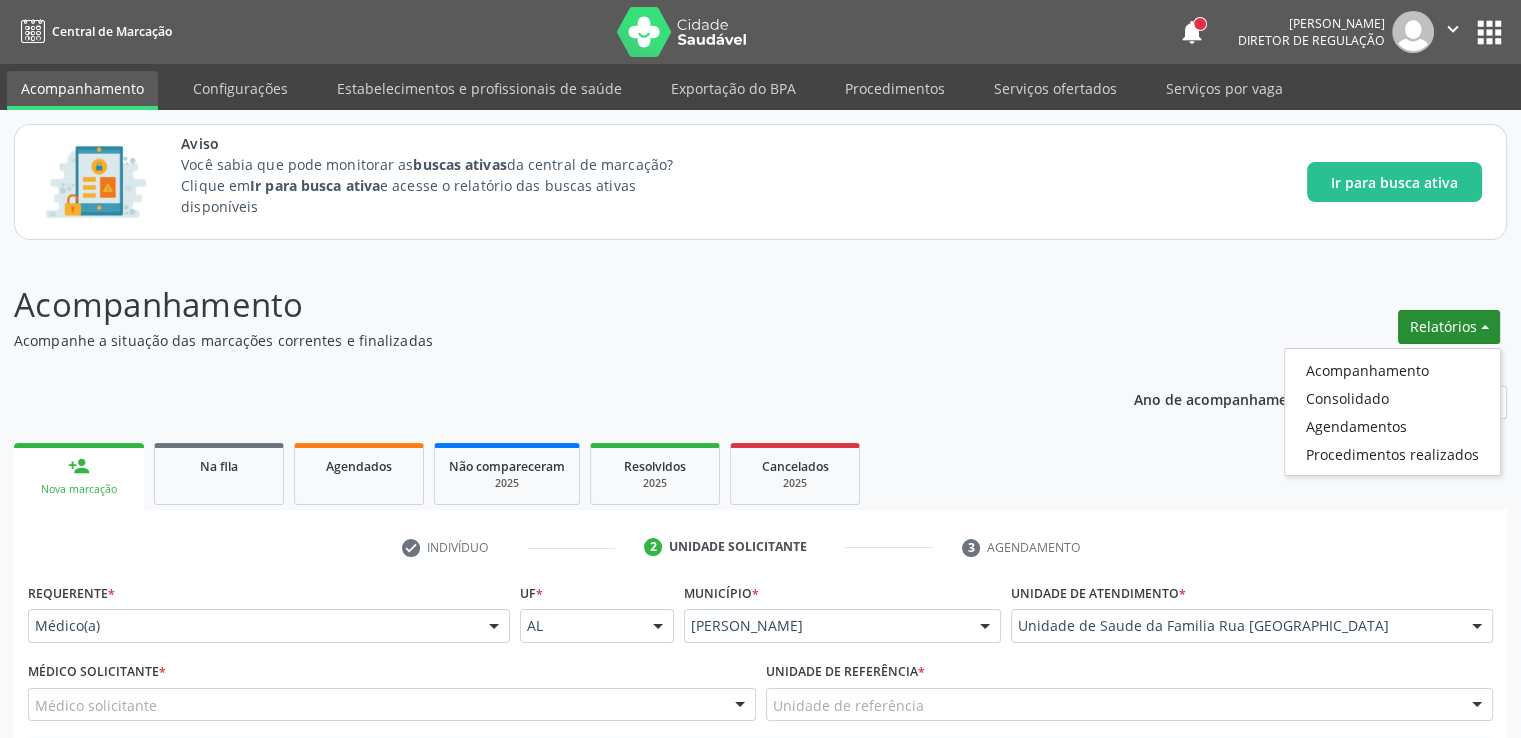 click on "Acompanhamento
Acompanhe a situação das marcações correntes e finalizadas
Relatórios
Acompanhamento
Consolidado
Agendamentos
Procedimentos realizados" at bounding box center [760, 315] 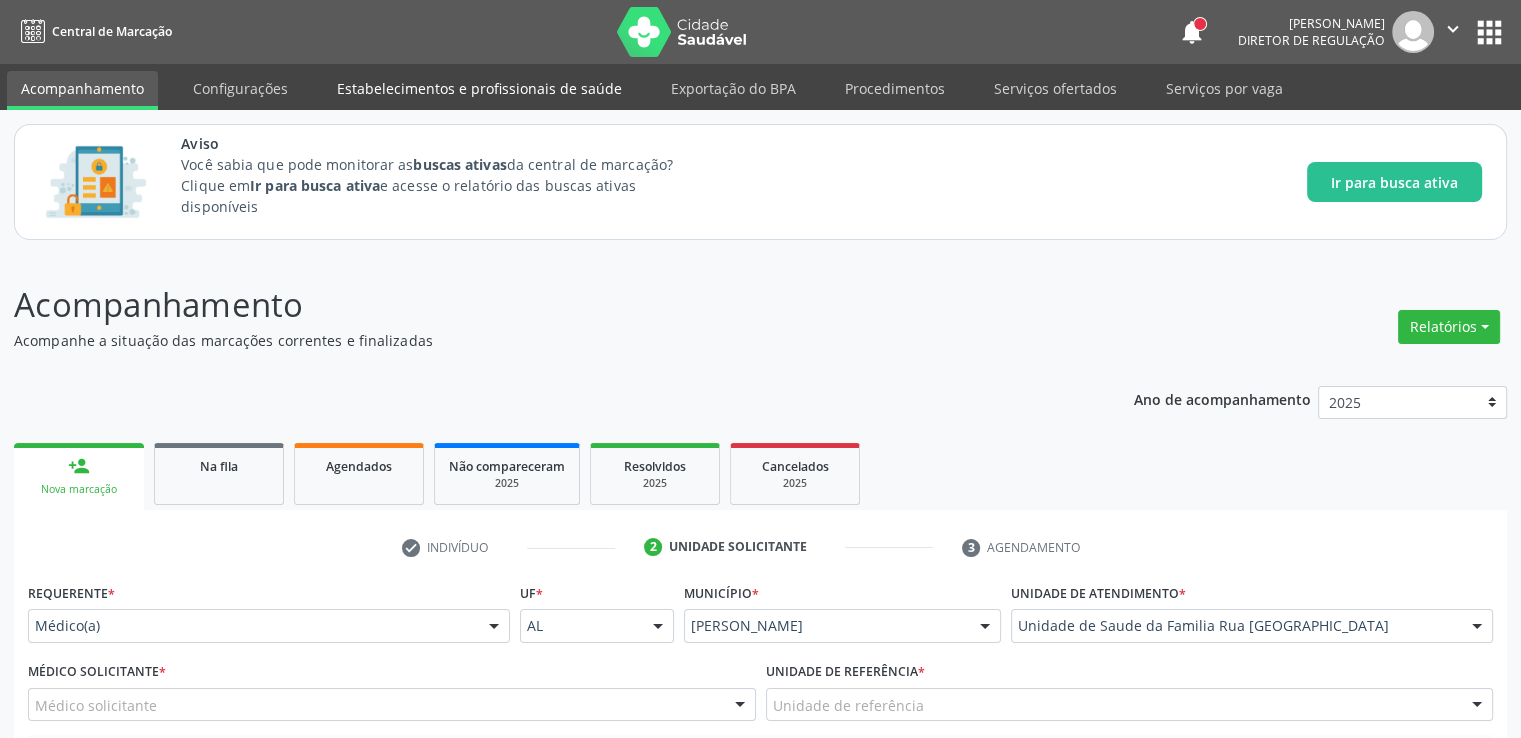 click on "Estabelecimentos e profissionais de saúde" at bounding box center [479, 88] 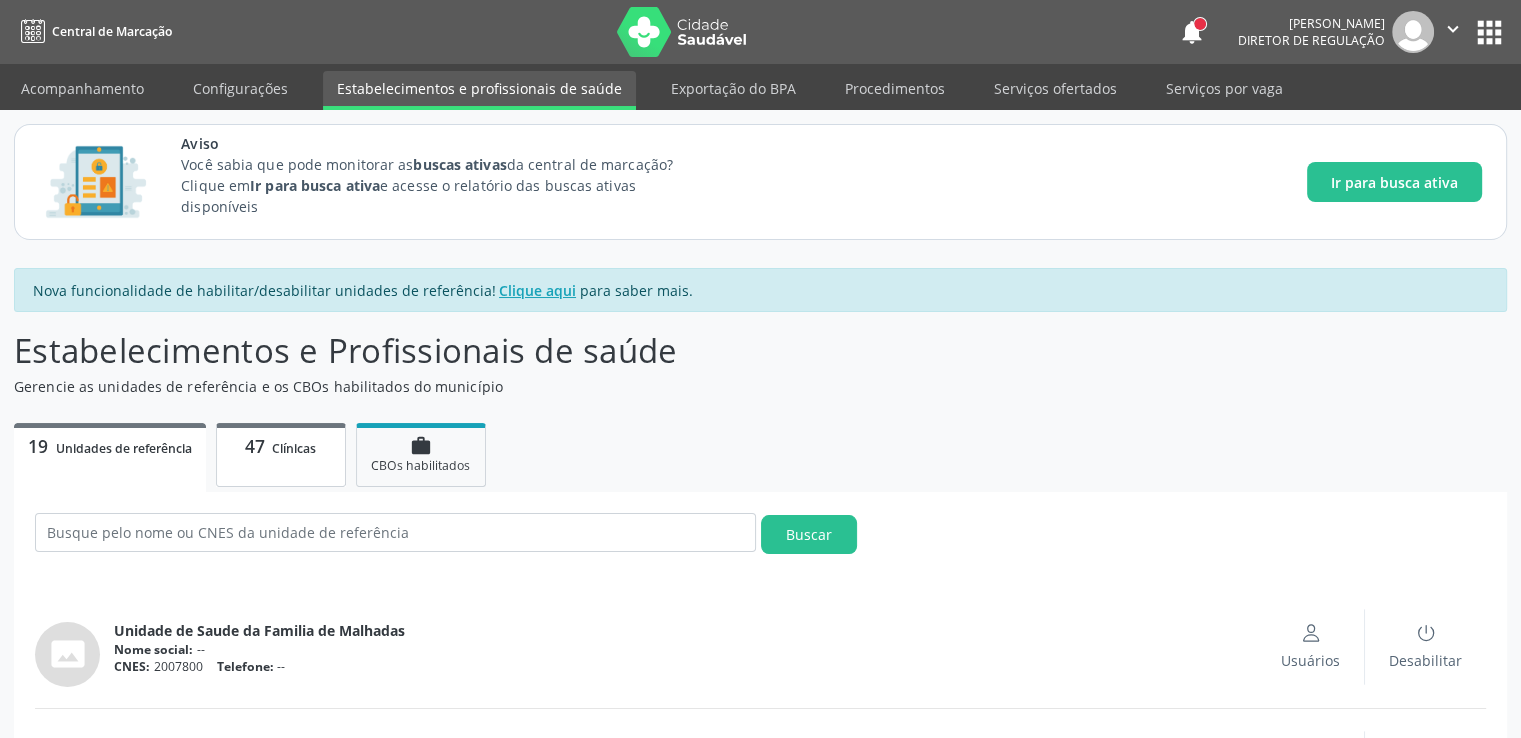 click on "47
Clínicas" at bounding box center (281, 455) 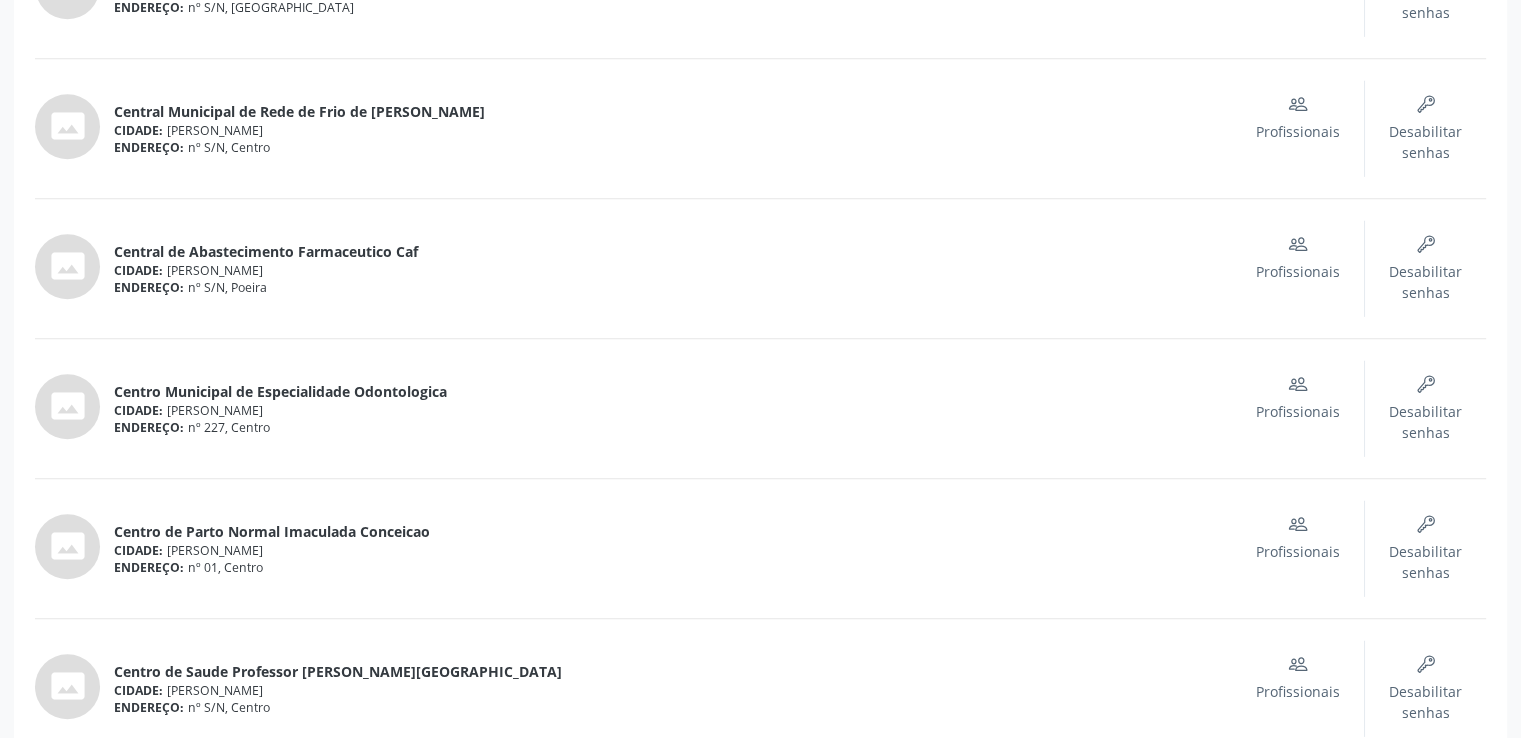 scroll, scrollTop: 1100, scrollLeft: 0, axis: vertical 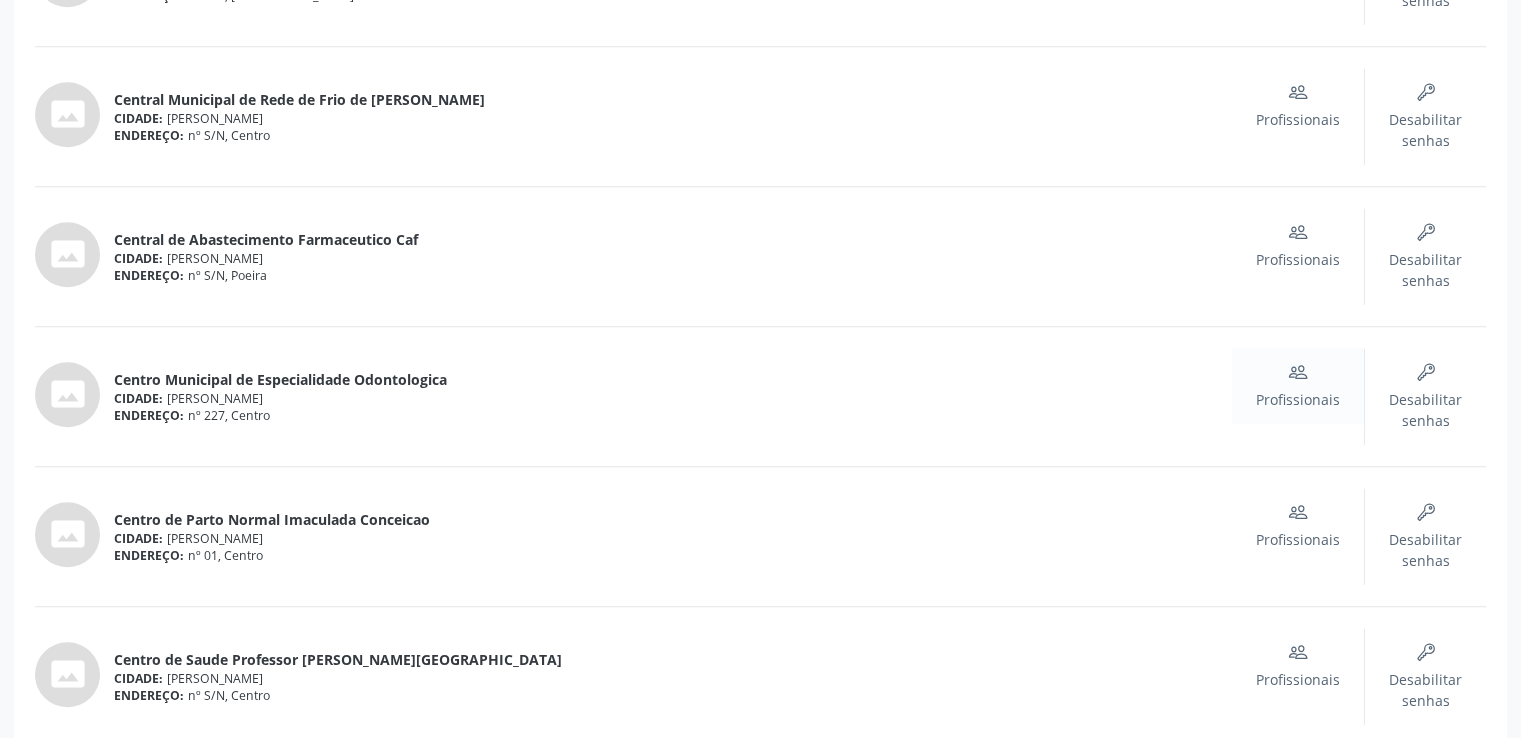 click on "Profissionais" at bounding box center (1298, 399) 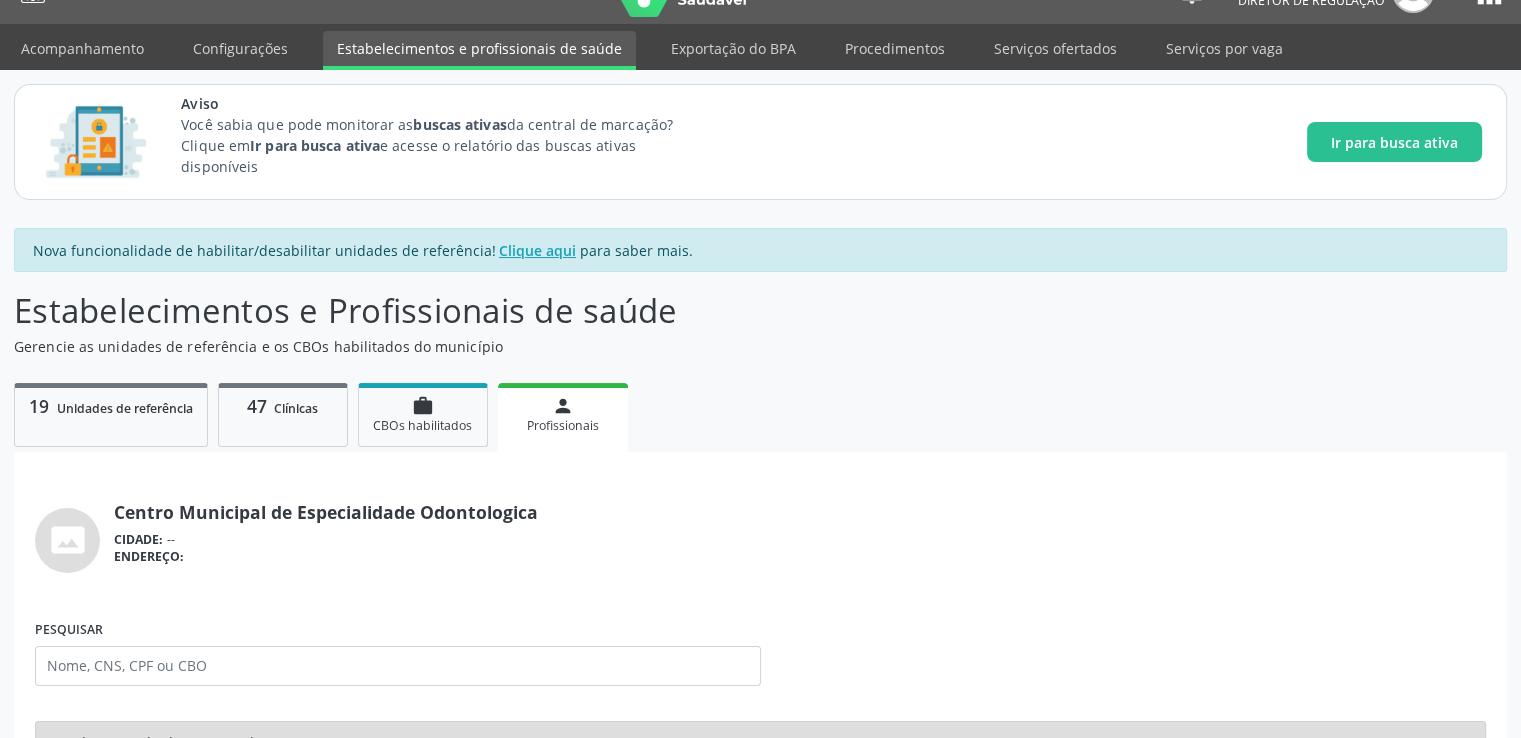 scroll, scrollTop: 0, scrollLeft: 0, axis: both 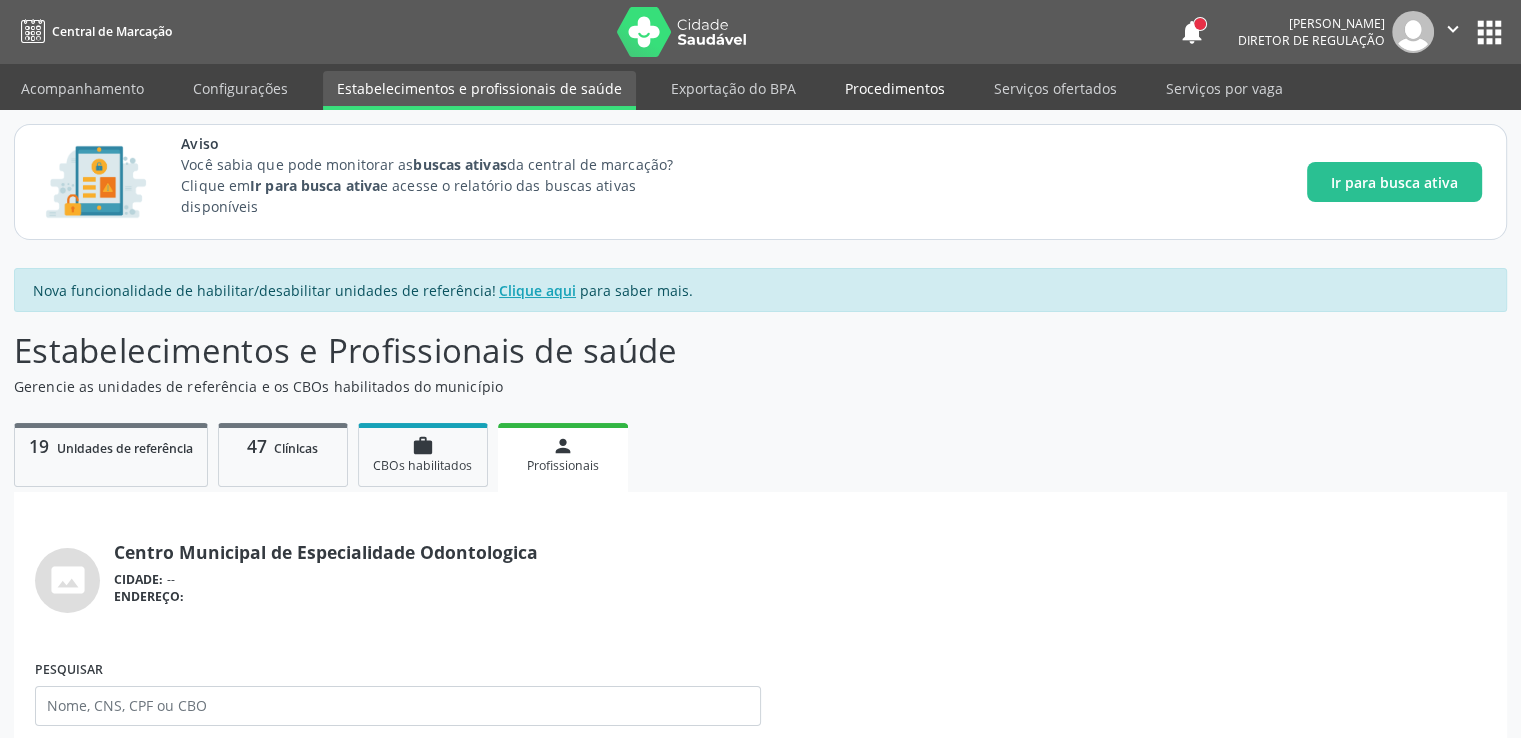 click on "Procedimentos" at bounding box center [895, 88] 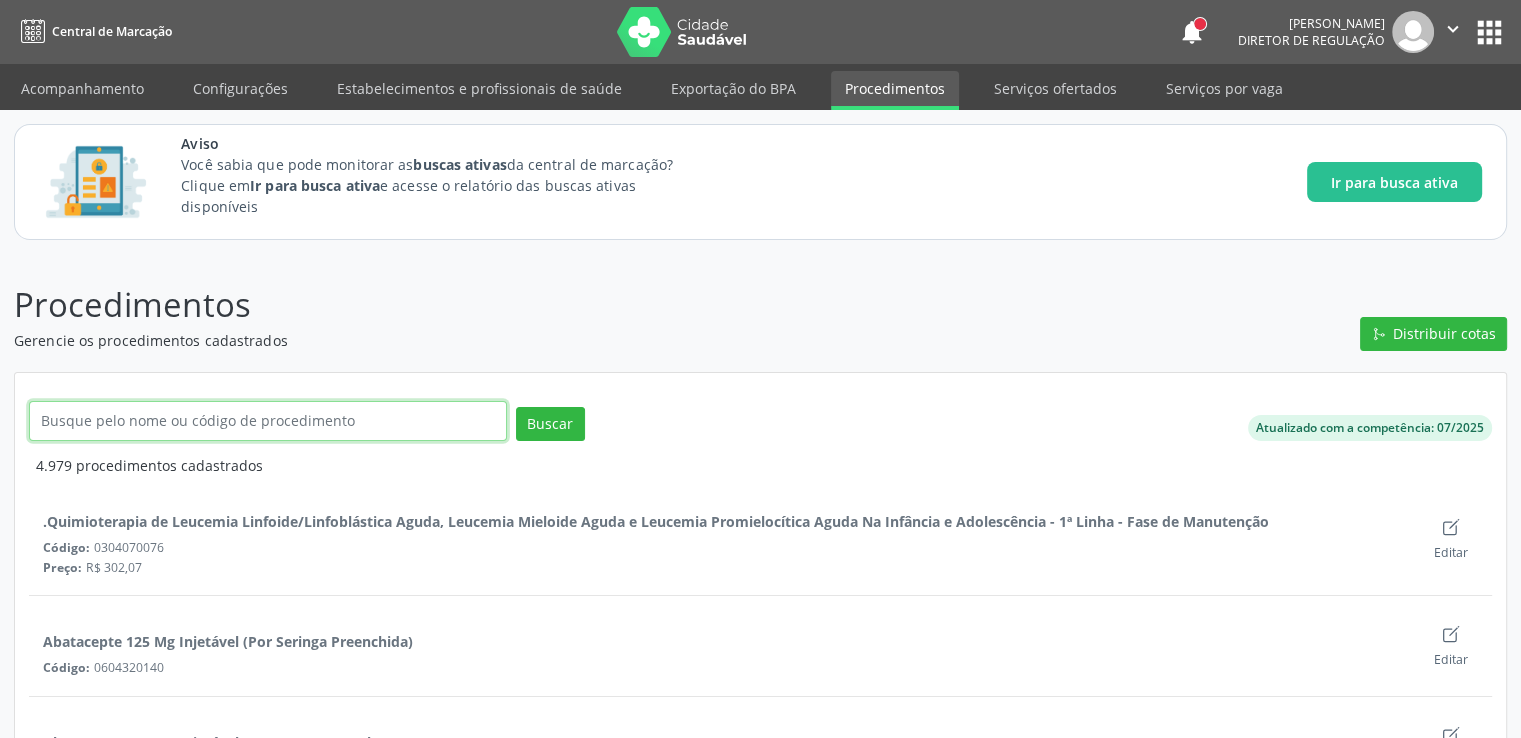 click at bounding box center (268, 421) 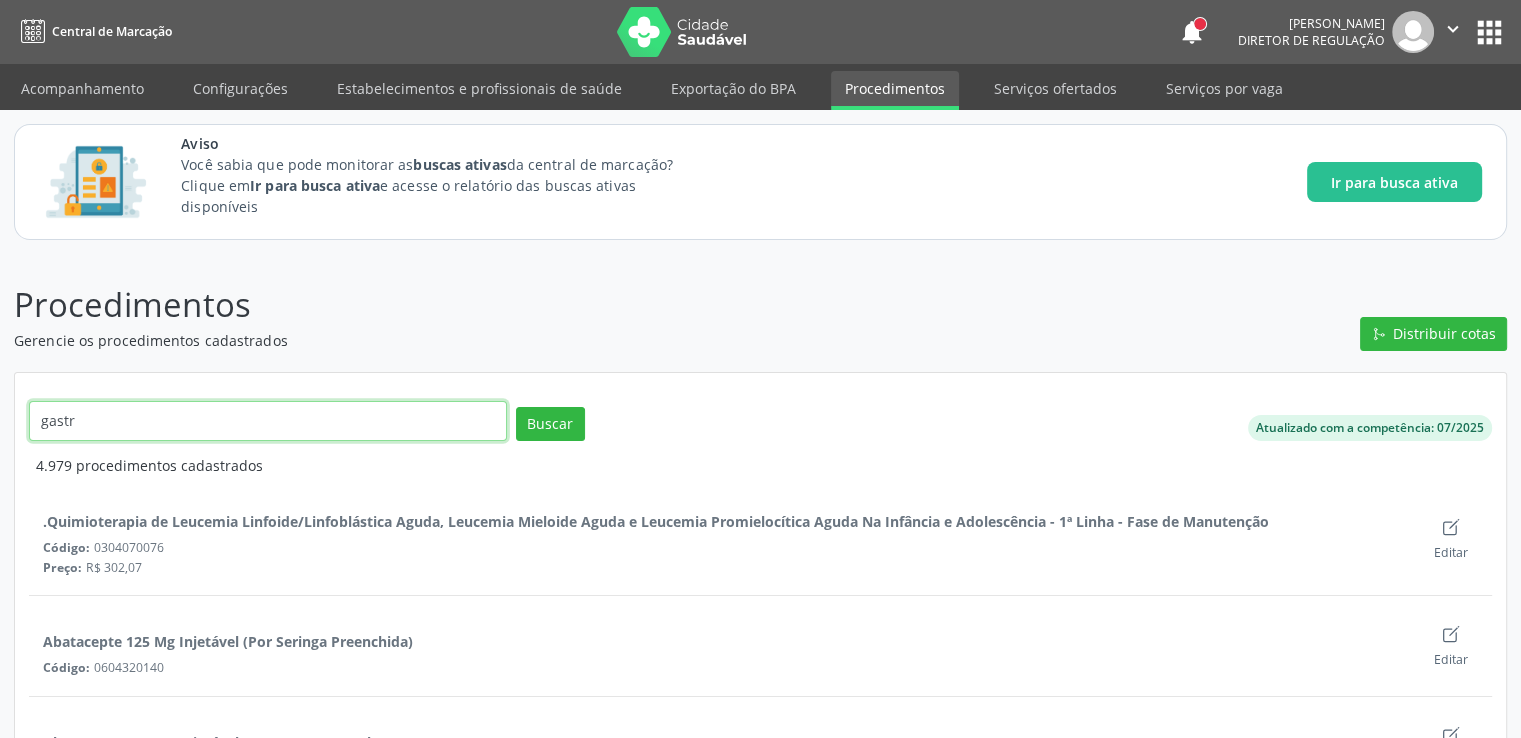 type on "[MEDICAL_DATA]" 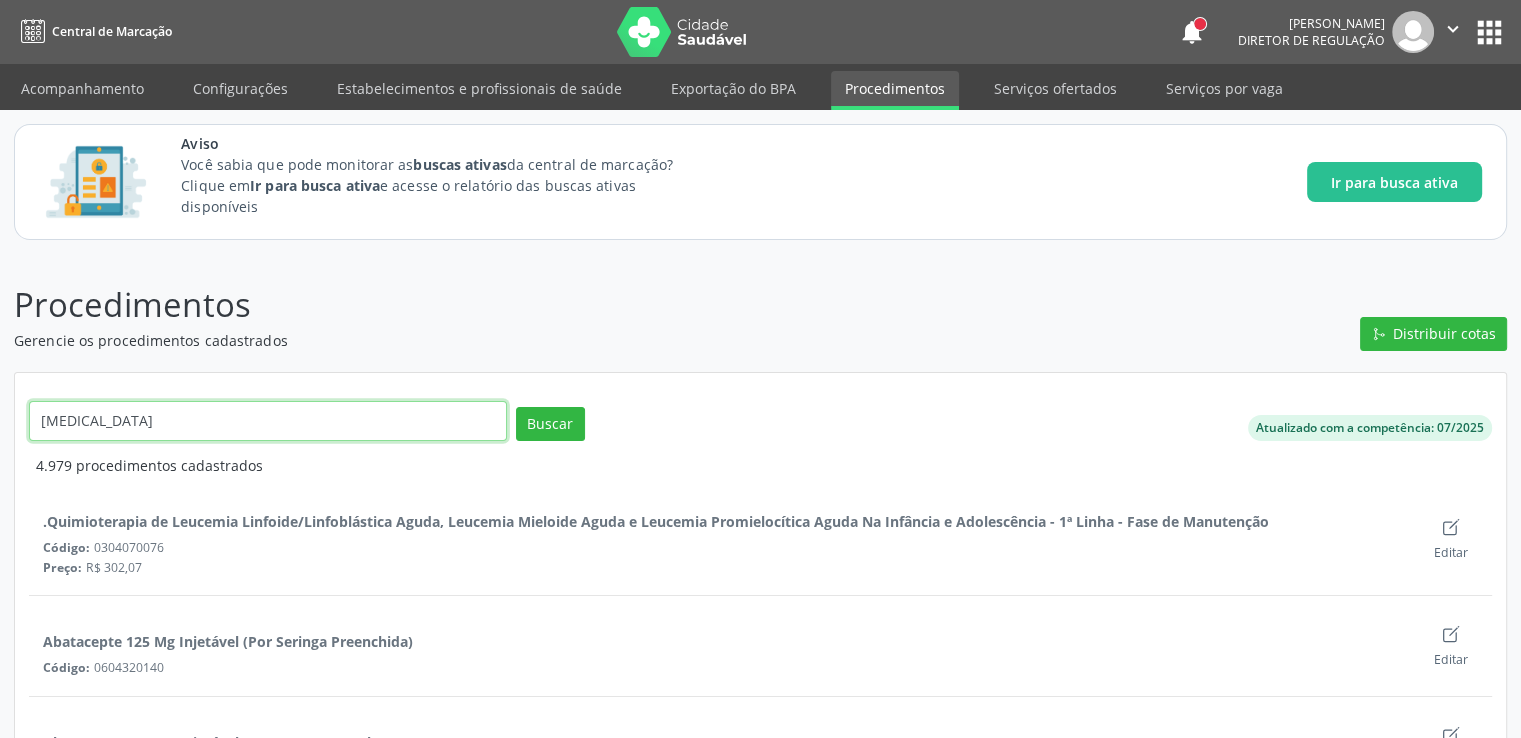 click on "Buscar" at bounding box center [550, 424] 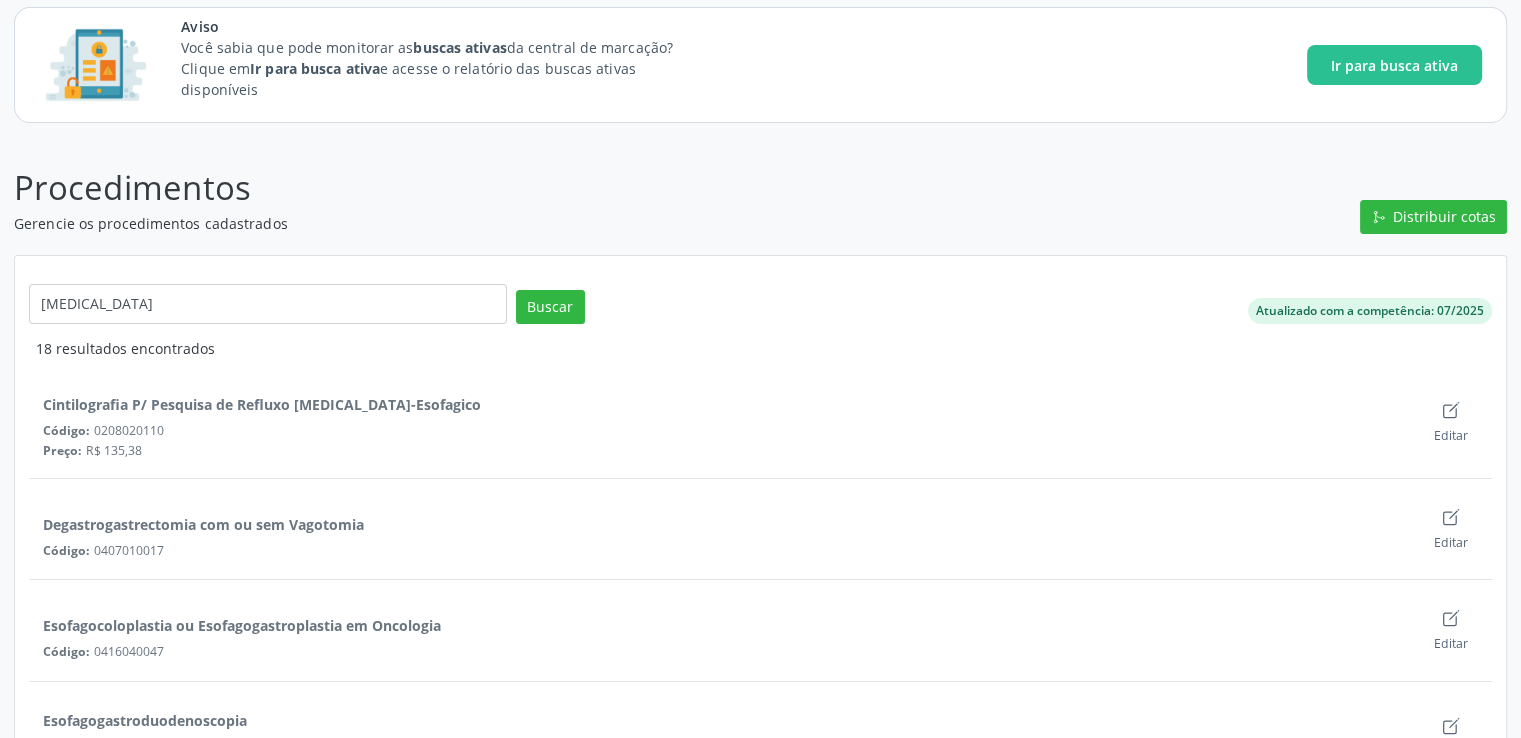 scroll, scrollTop: 0, scrollLeft: 0, axis: both 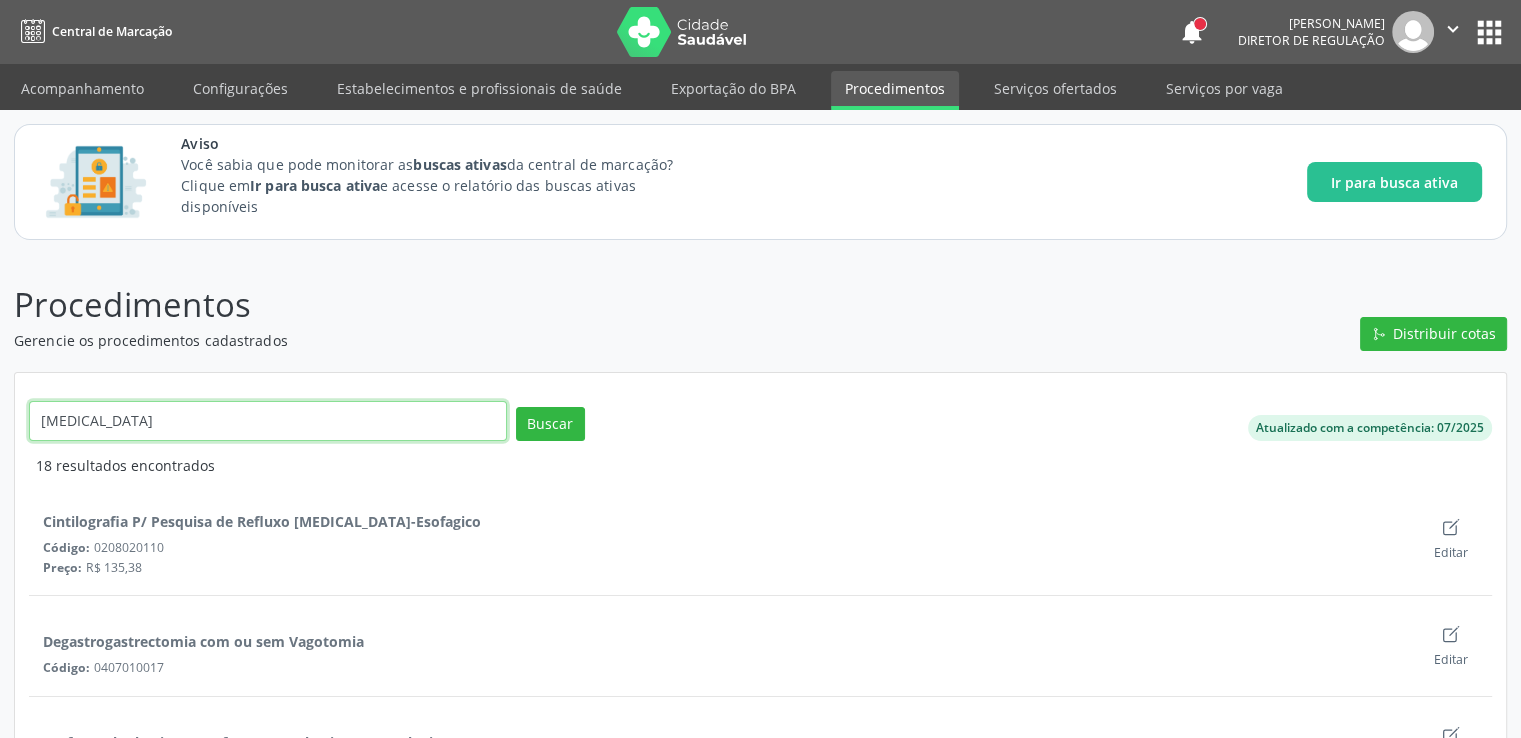 drag, startPoint x: 96, startPoint y: 422, endPoint x: 0, endPoint y: 409, distance: 96.87621 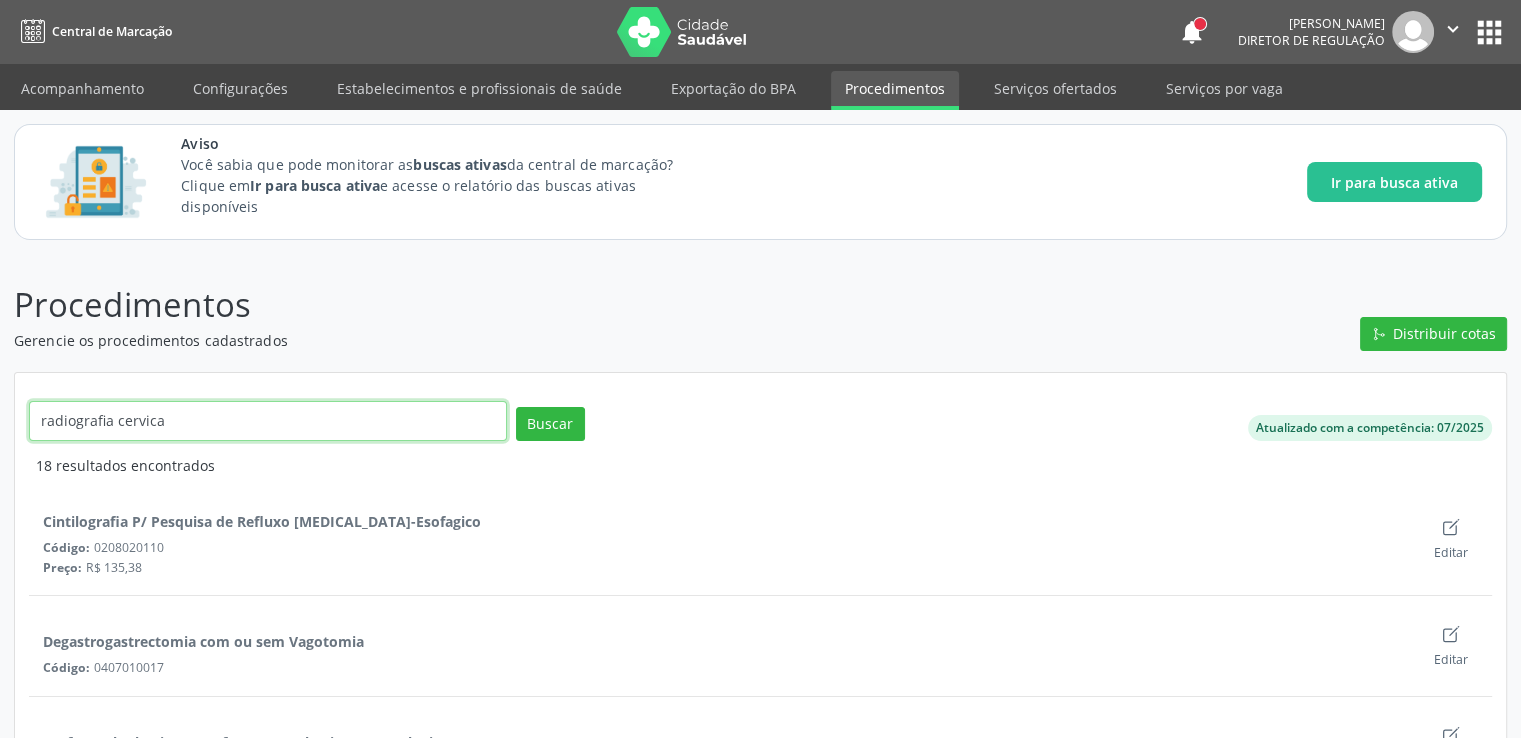 type on "radiografia cervical" 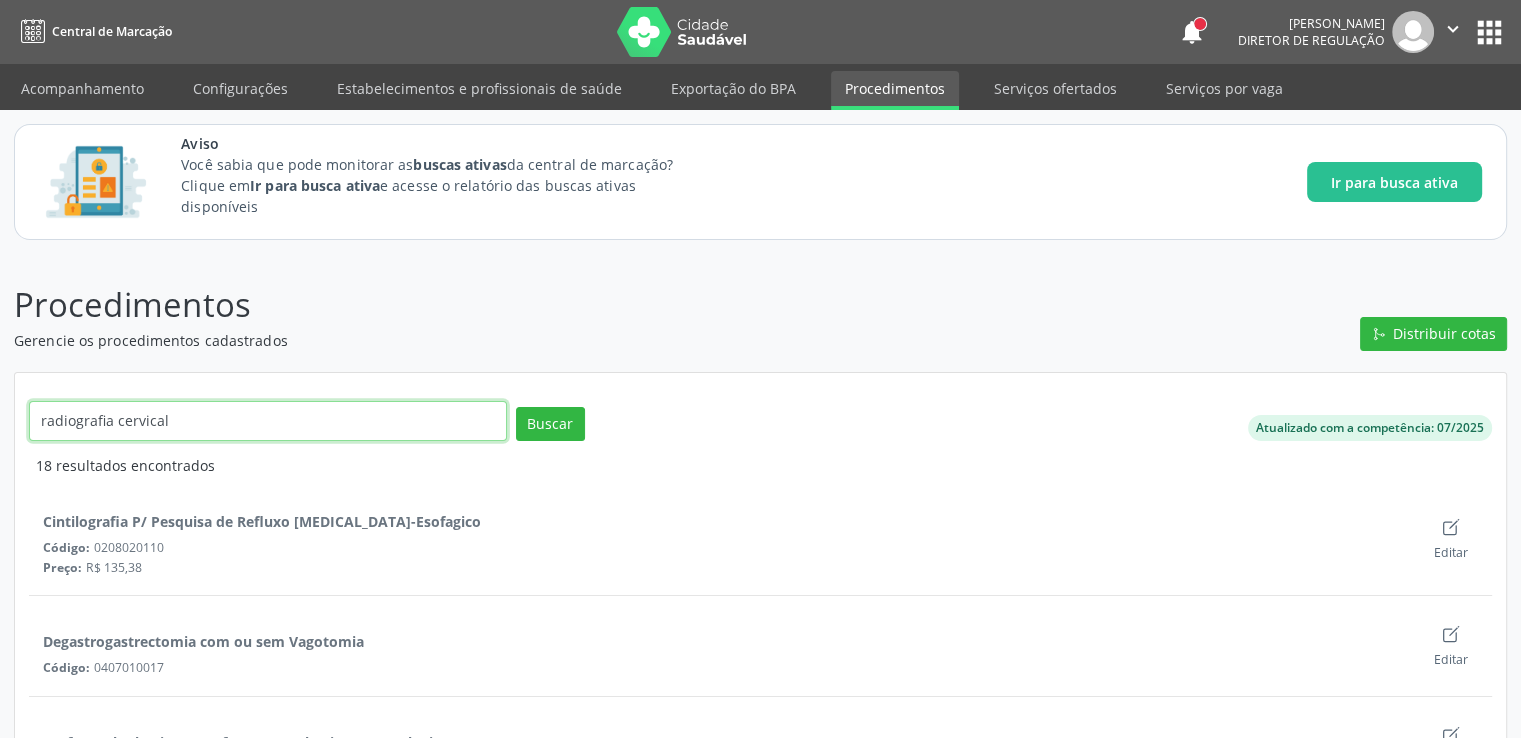 click on "Buscar" at bounding box center [550, 424] 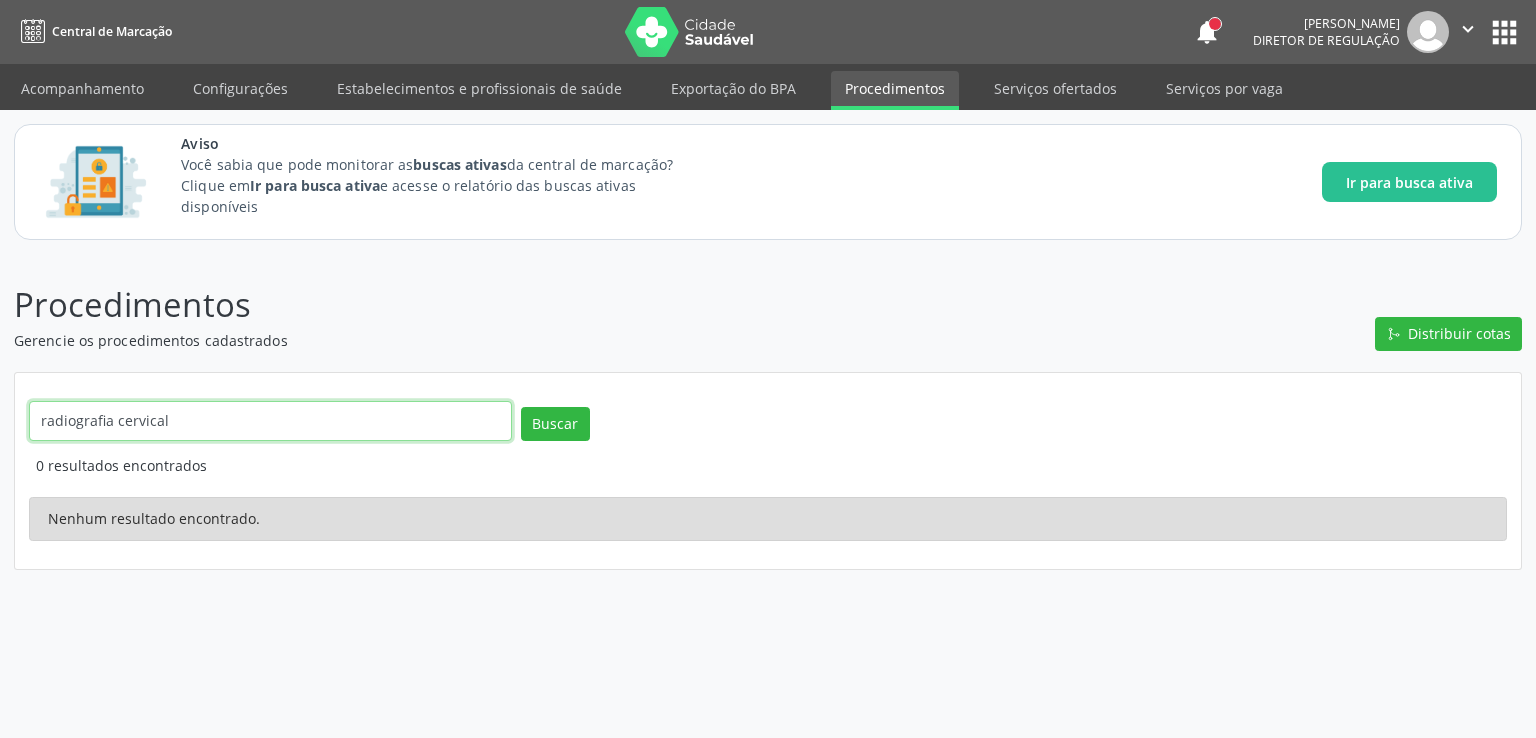 drag, startPoint x: 120, startPoint y: 421, endPoint x: 132, endPoint y: 429, distance: 14.422205 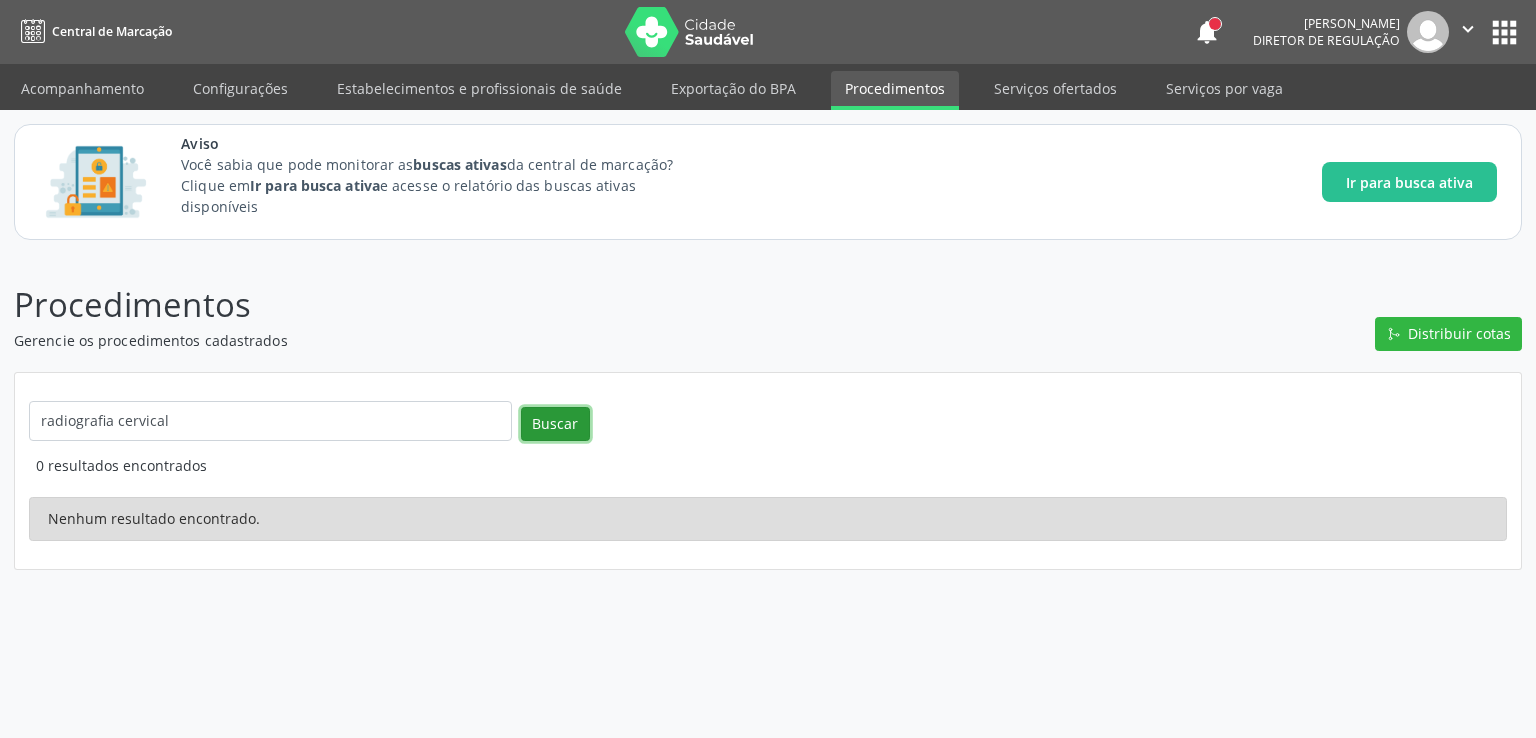 click on "Buscar" at bounding box center [555, 424] 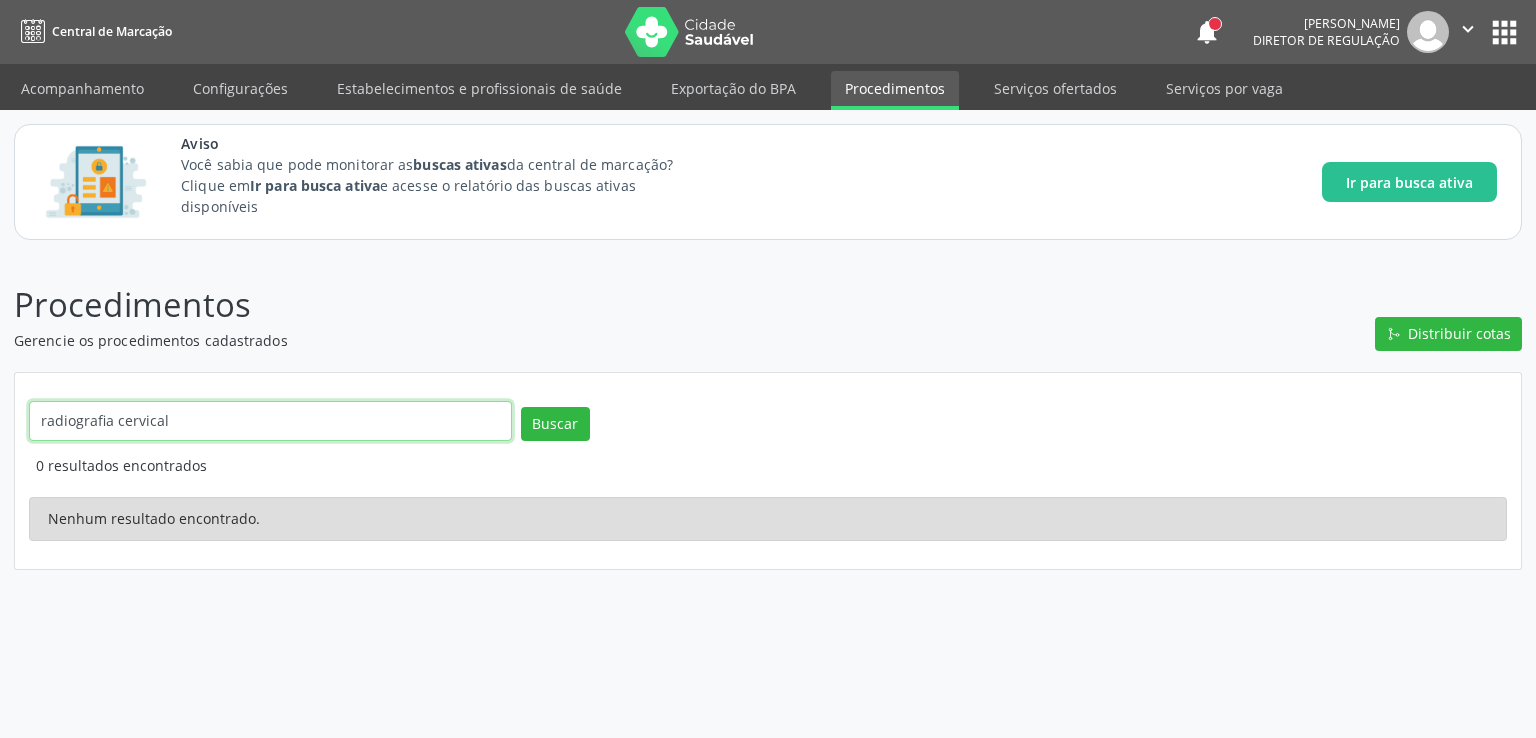 drag, startPoint x: 116, startPoint y: 420, endPoint x: 296, endPoint y: 421, distance: 180.00278 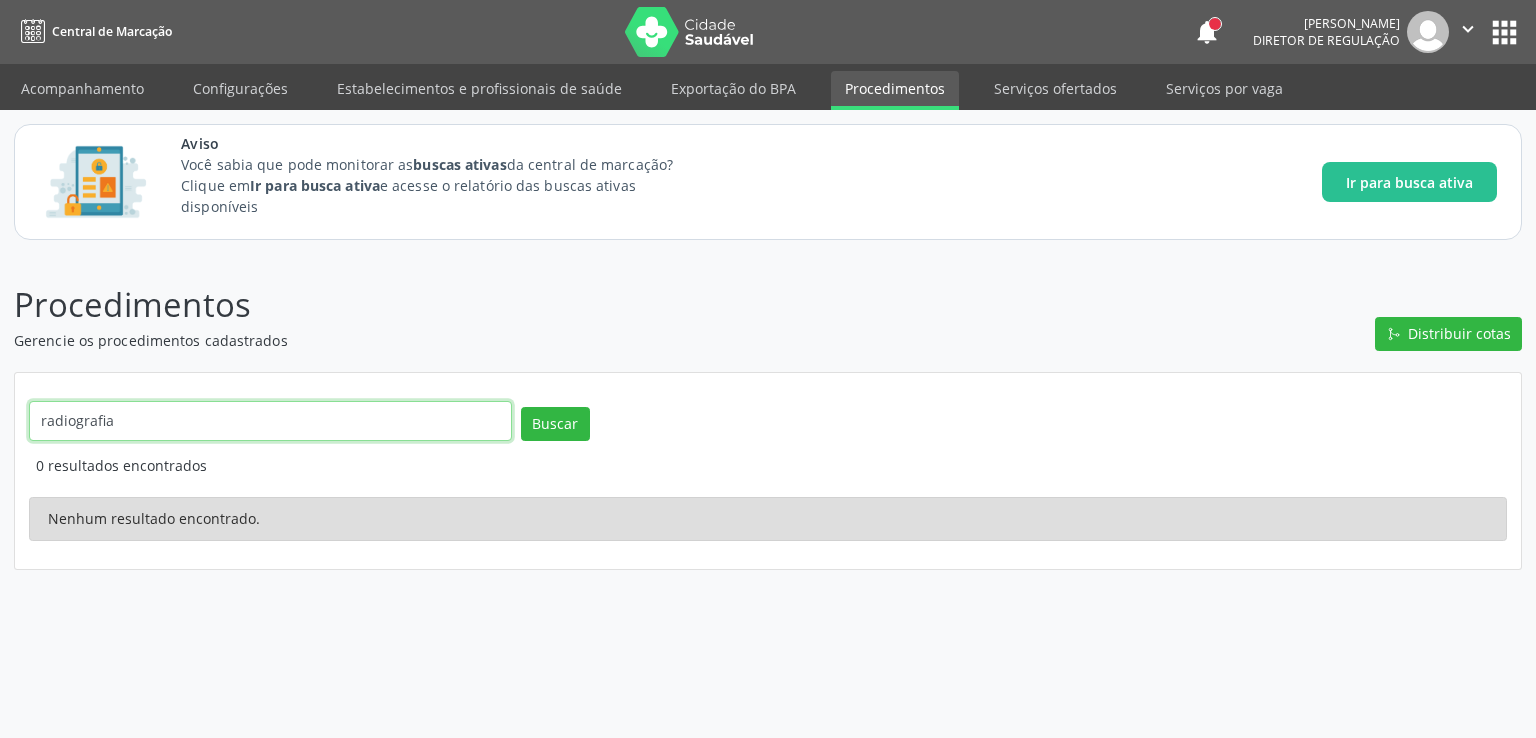 click on "Buscar" at bounding box center [555, 424] 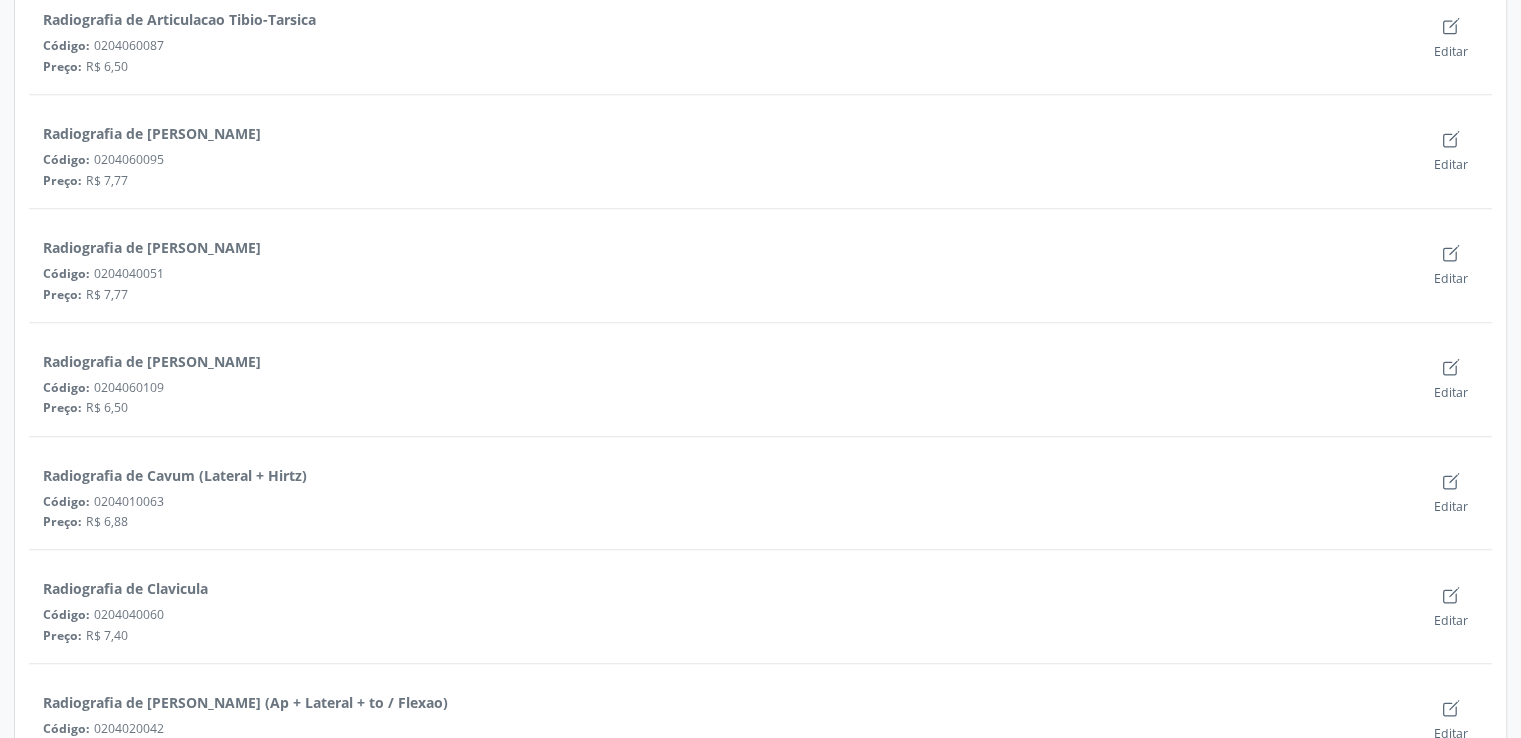 scroll, scrollTop: 1640, scrollLeft: 0, axis: vertical 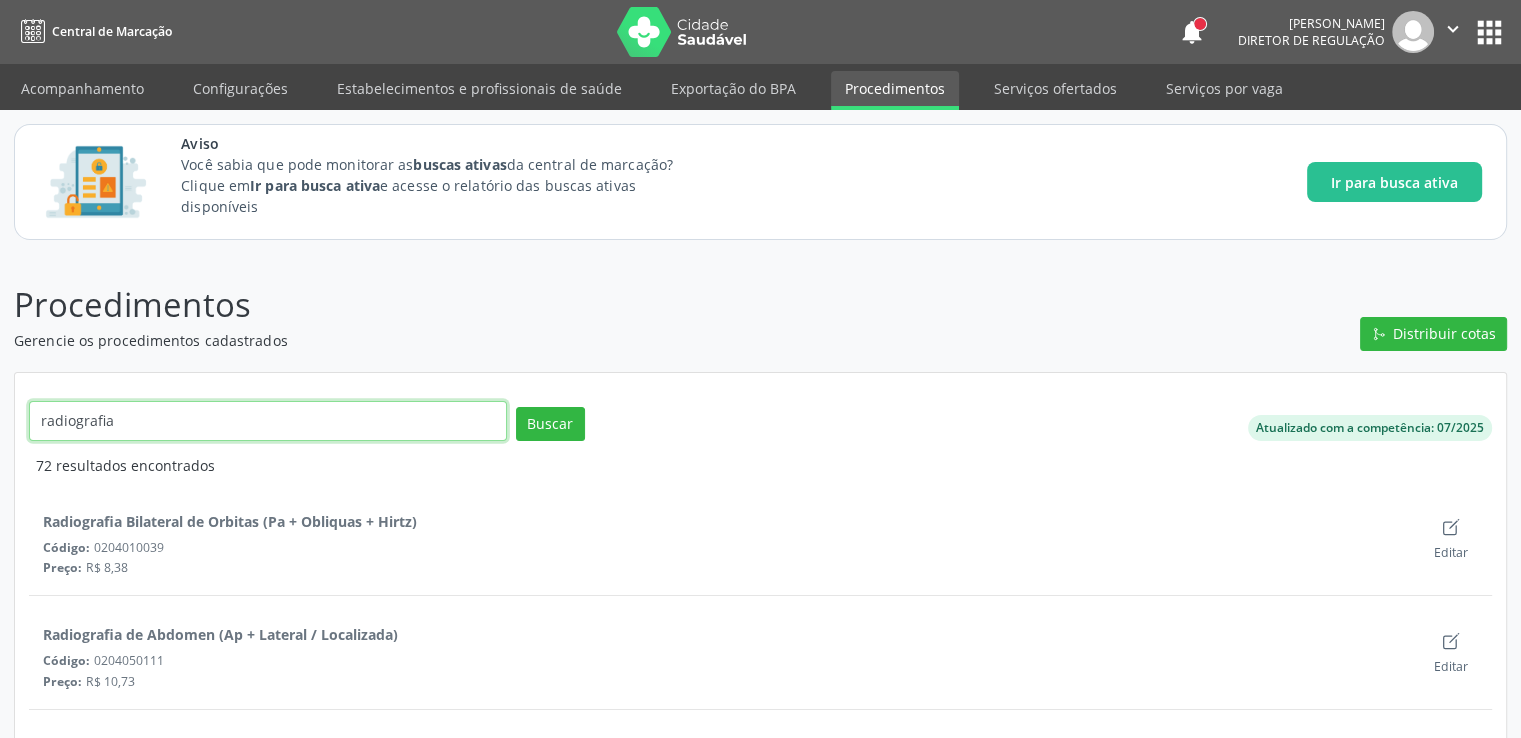 drag, startPoint x: 168, startPoint y: 416, endPoint x: 0, endPoint y: 421, distance: 168.07439 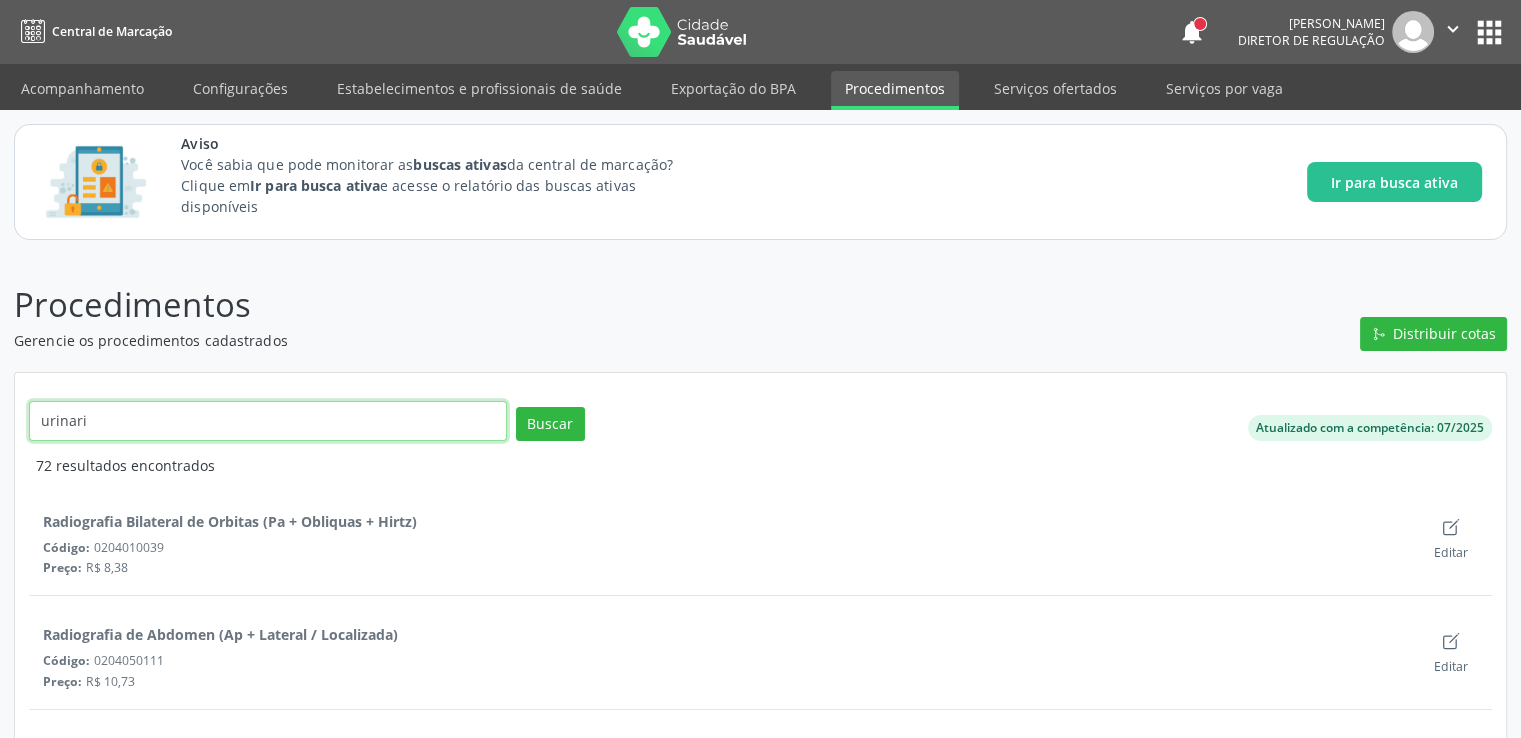 type on "urinario" 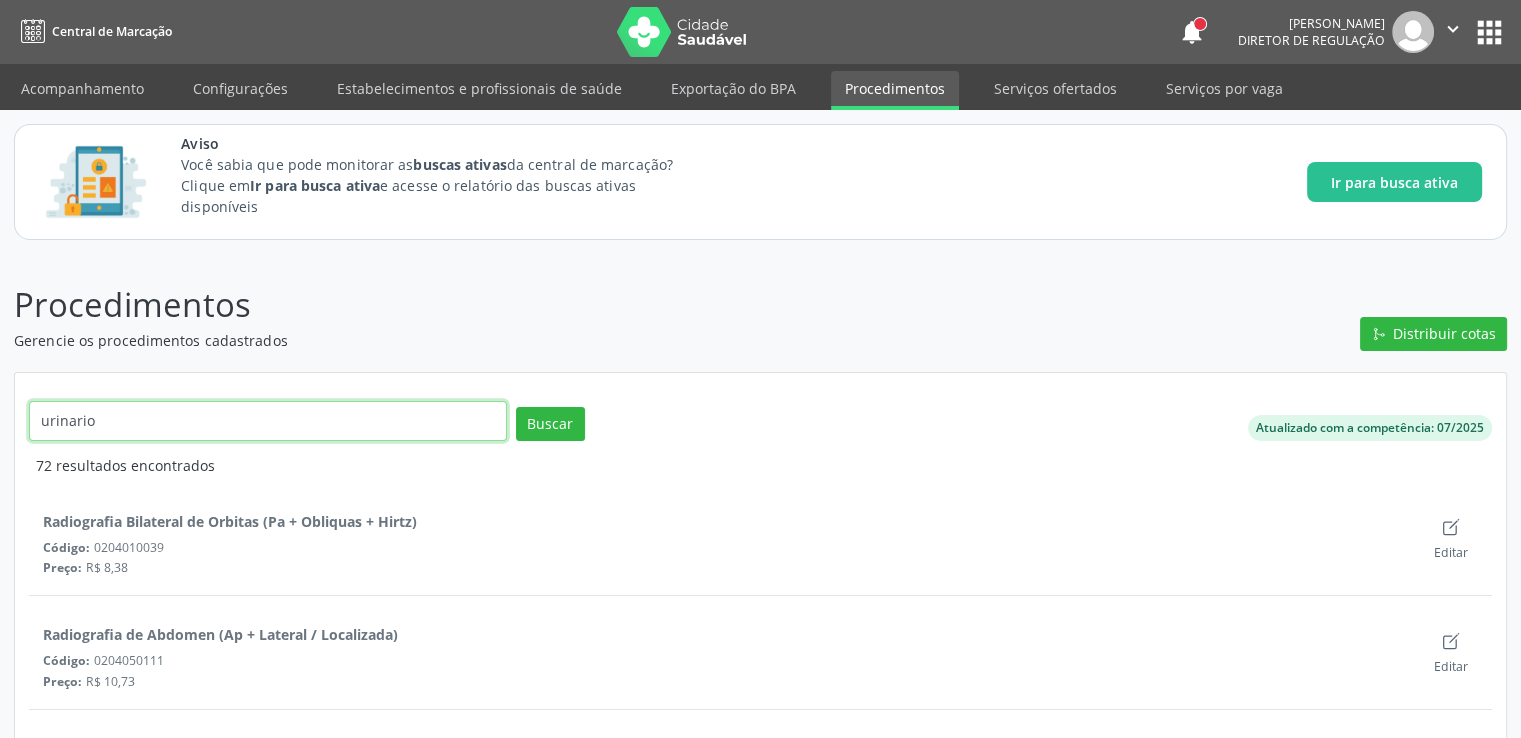 click on "Buscar" at bounding box center [550, 424] 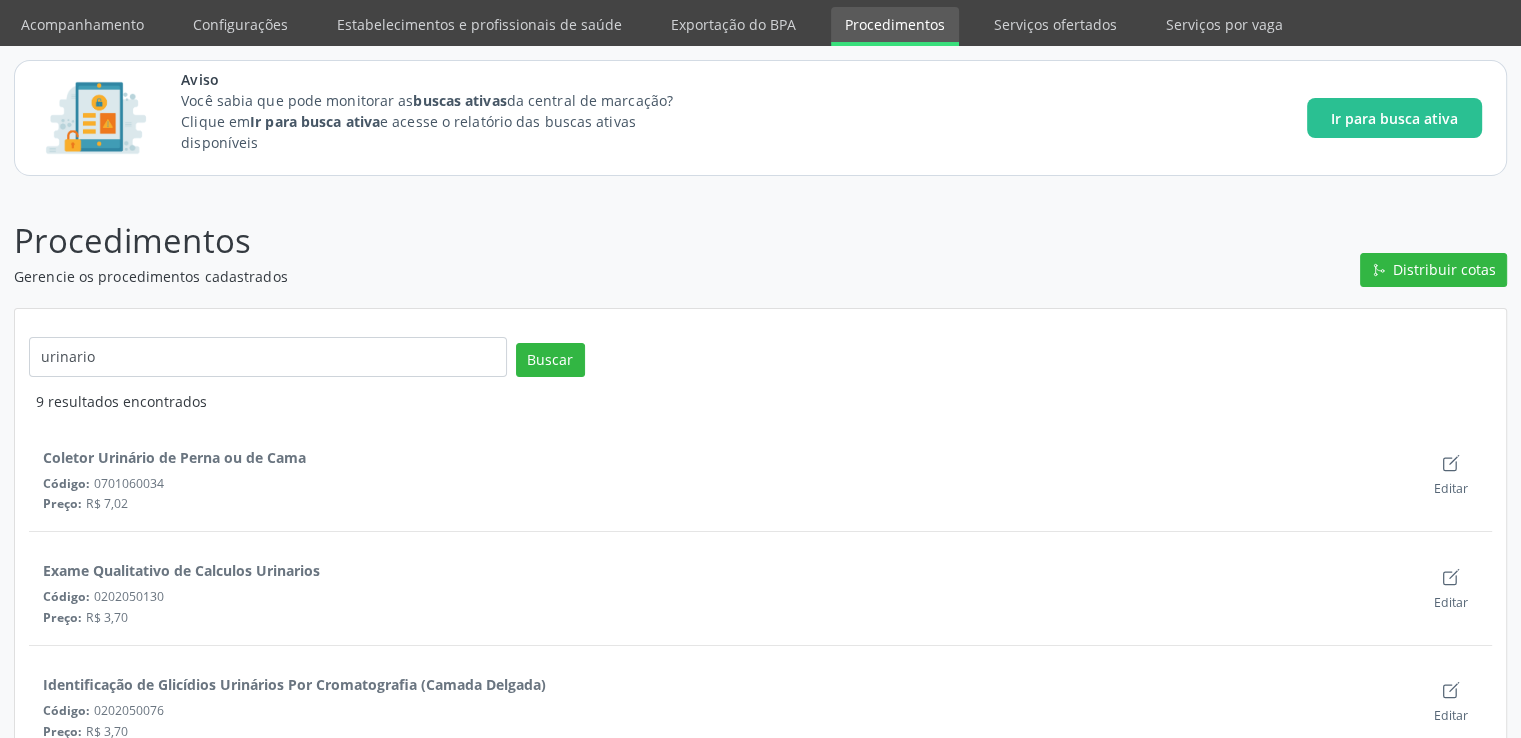 scroll, scrollTop: 30, scrollLeft: 0, axis: vertical 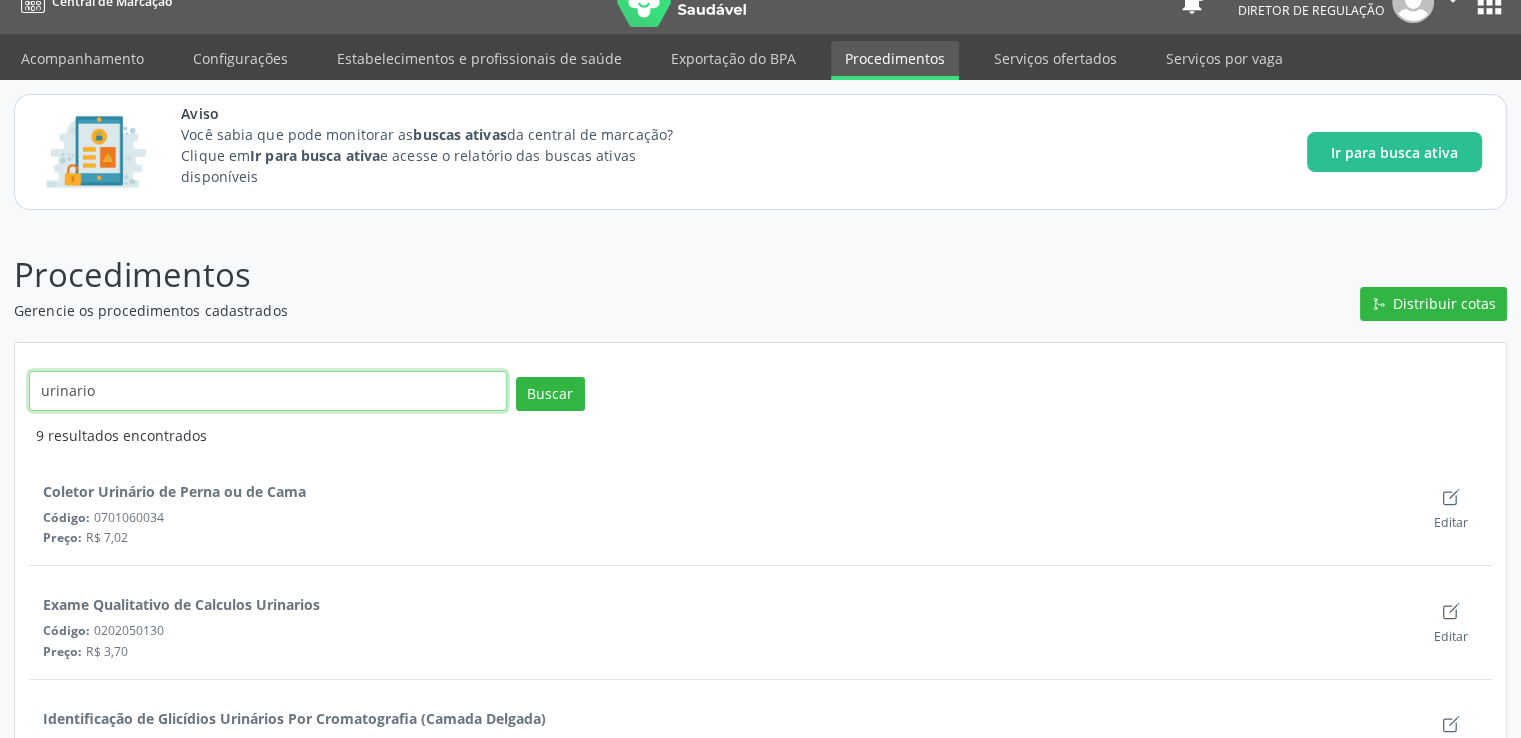 drag, startPoint x: 202, startPoint y: 393, endPoint x: 0, endPoint y: 413, distance: 202.98769 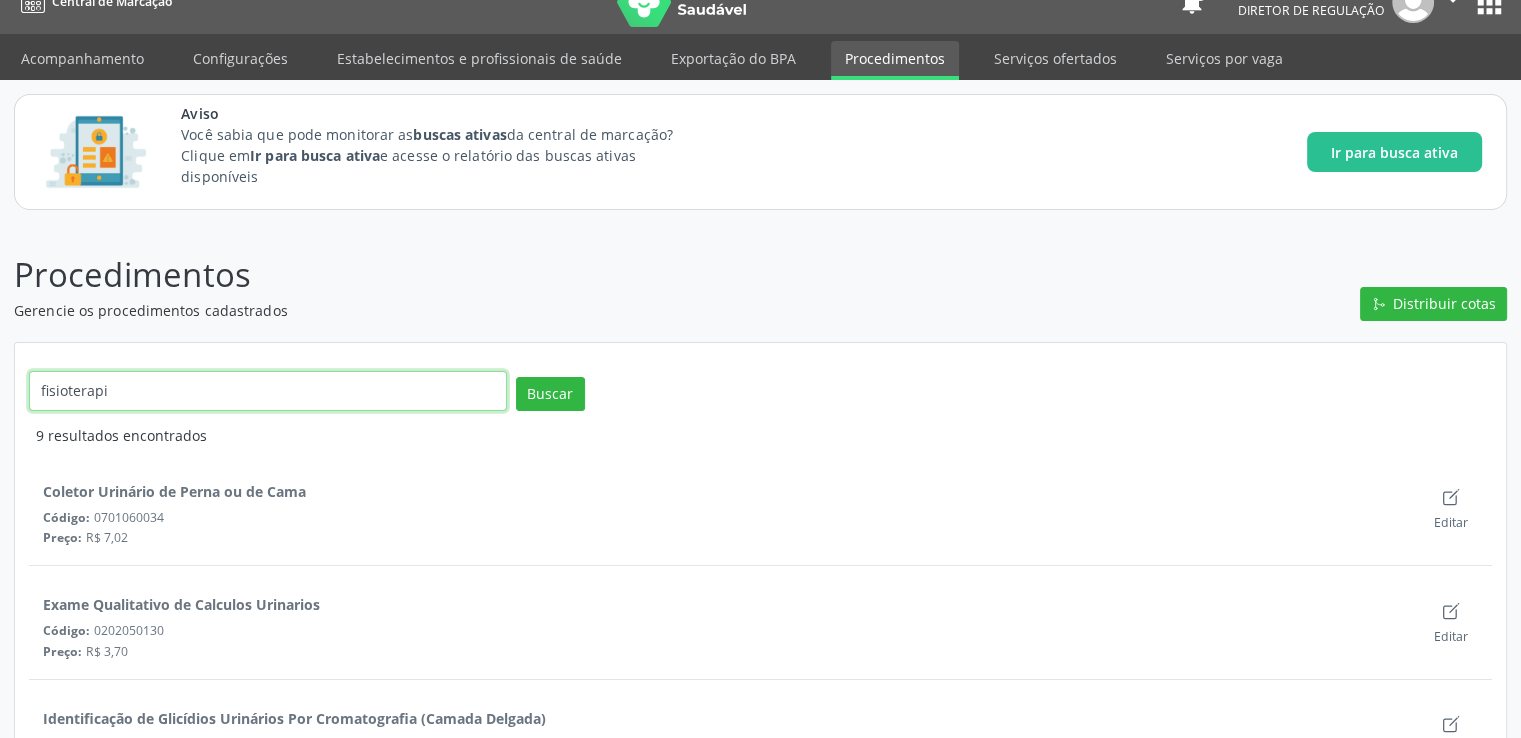 type on "fisioterapia" 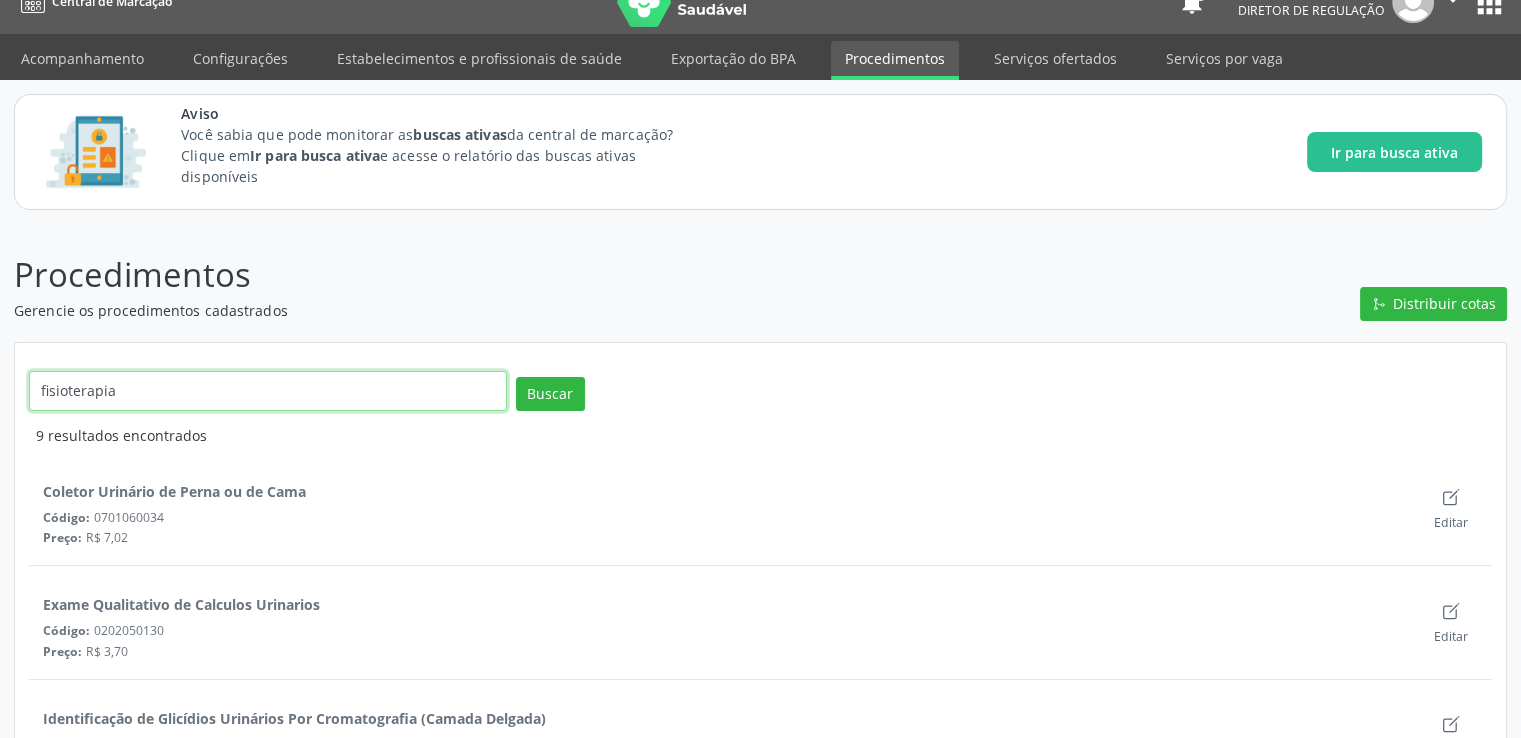 click on "Buscar" at bounding box center (550, 394) 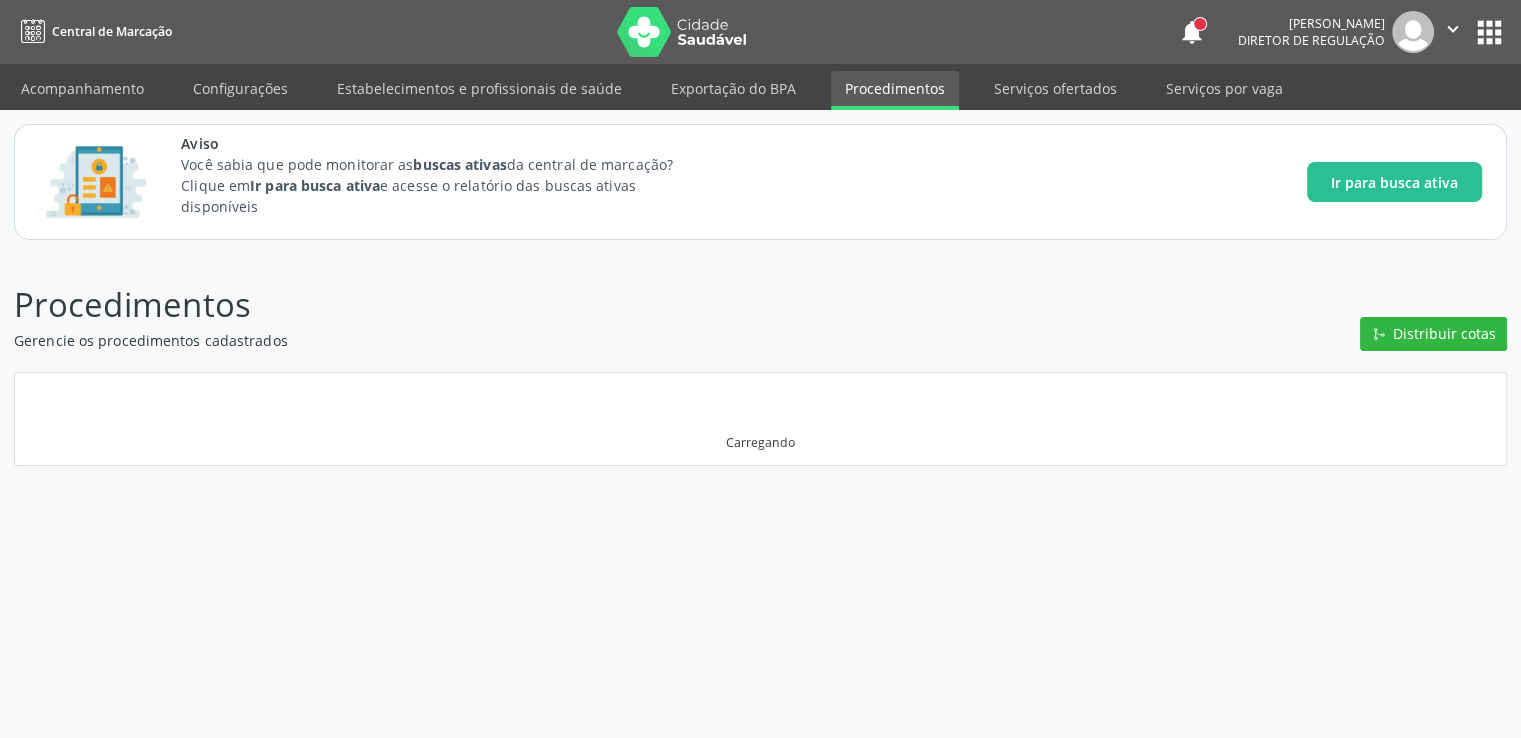 scroll, scrollTop: 0, scrollLeft: 0, axis: both 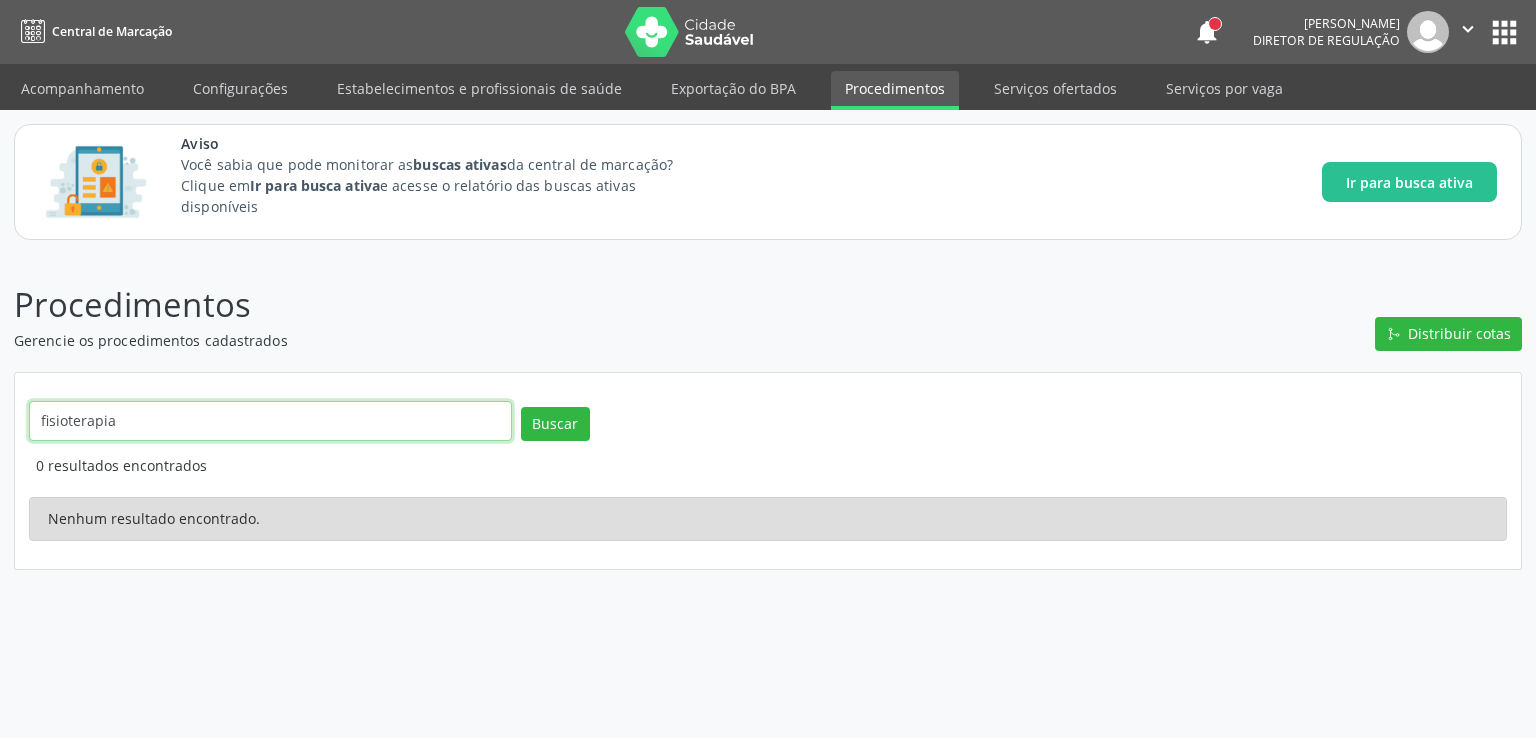 click on "fisioterapia" at bounding box center [270, 421] 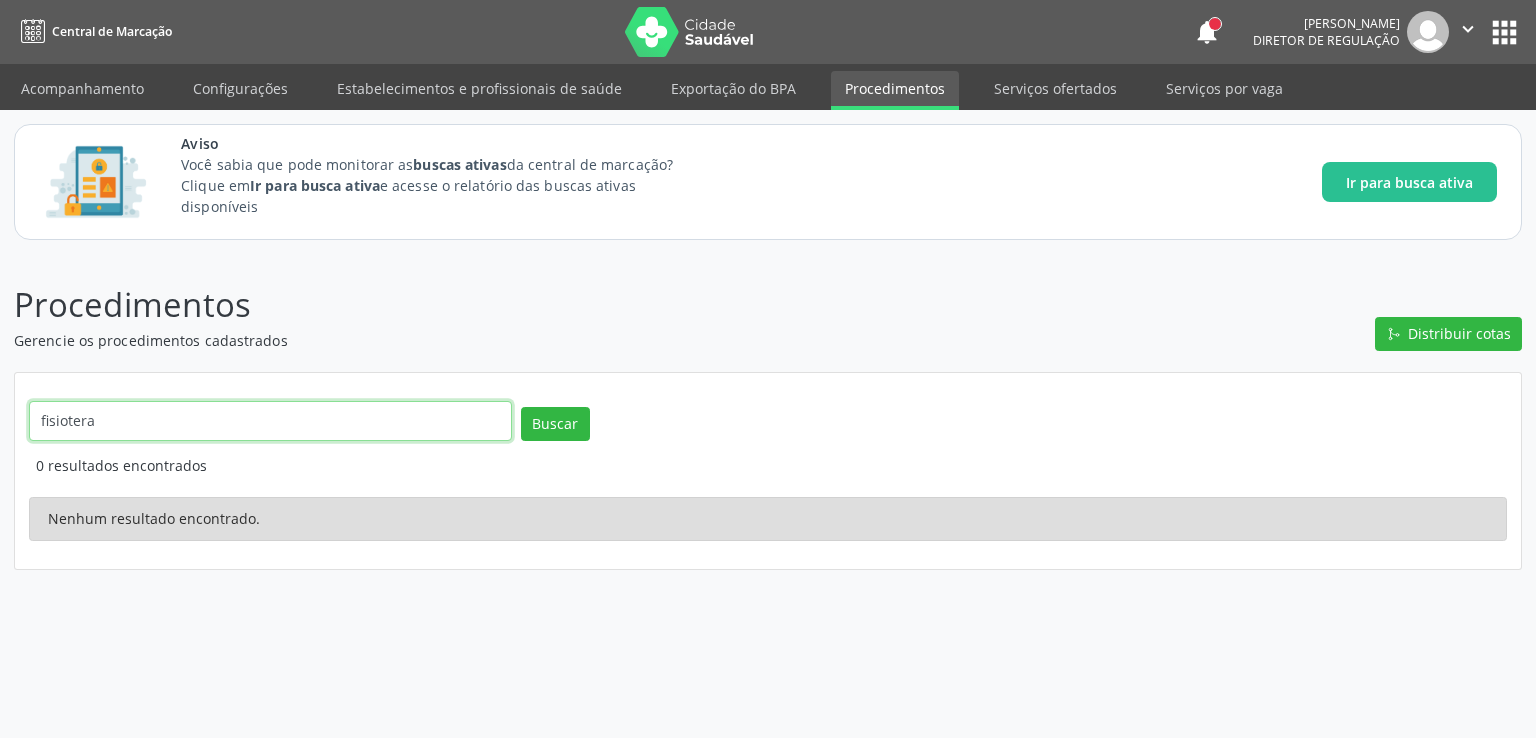 type on "fisioter" 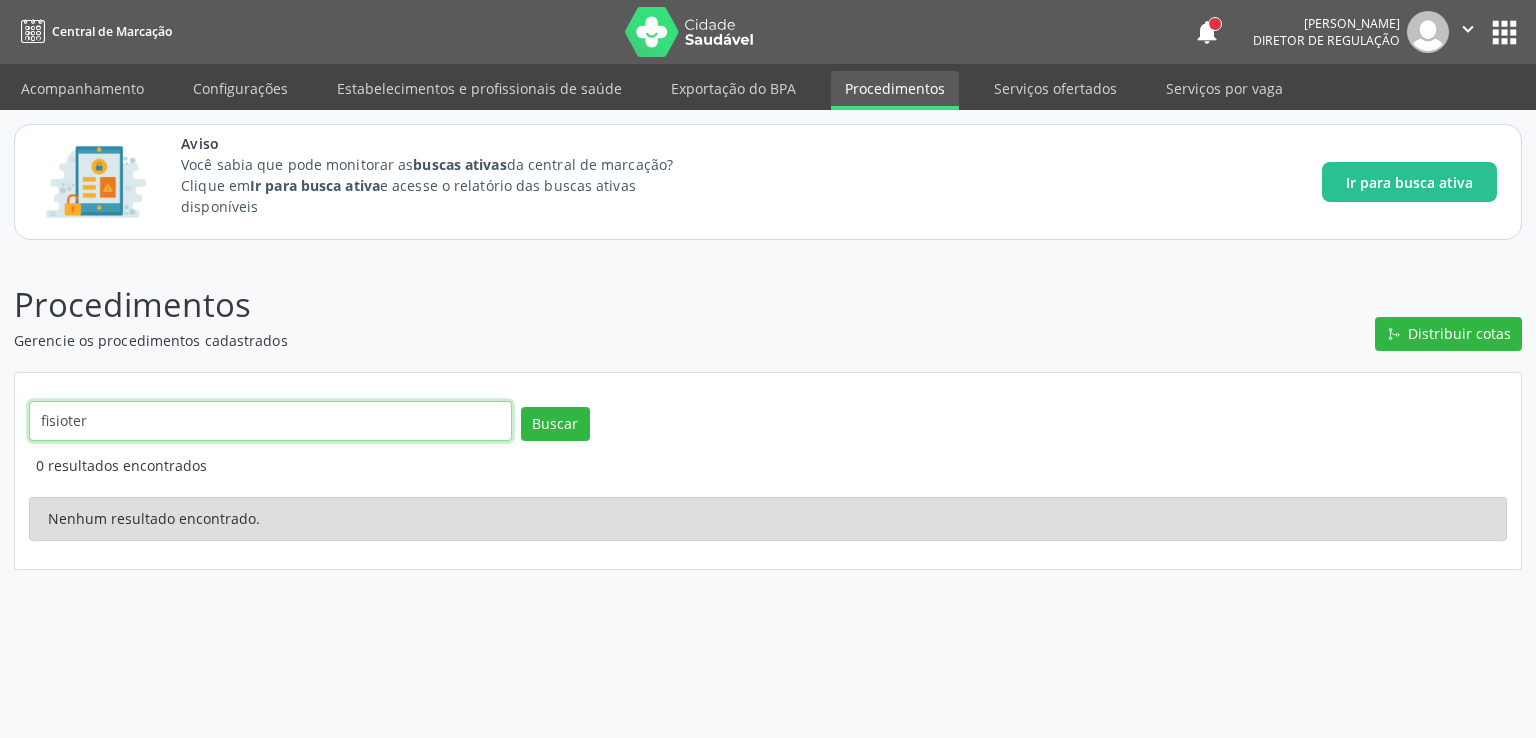 click on "Buscar" at bounding box center [555, 424] 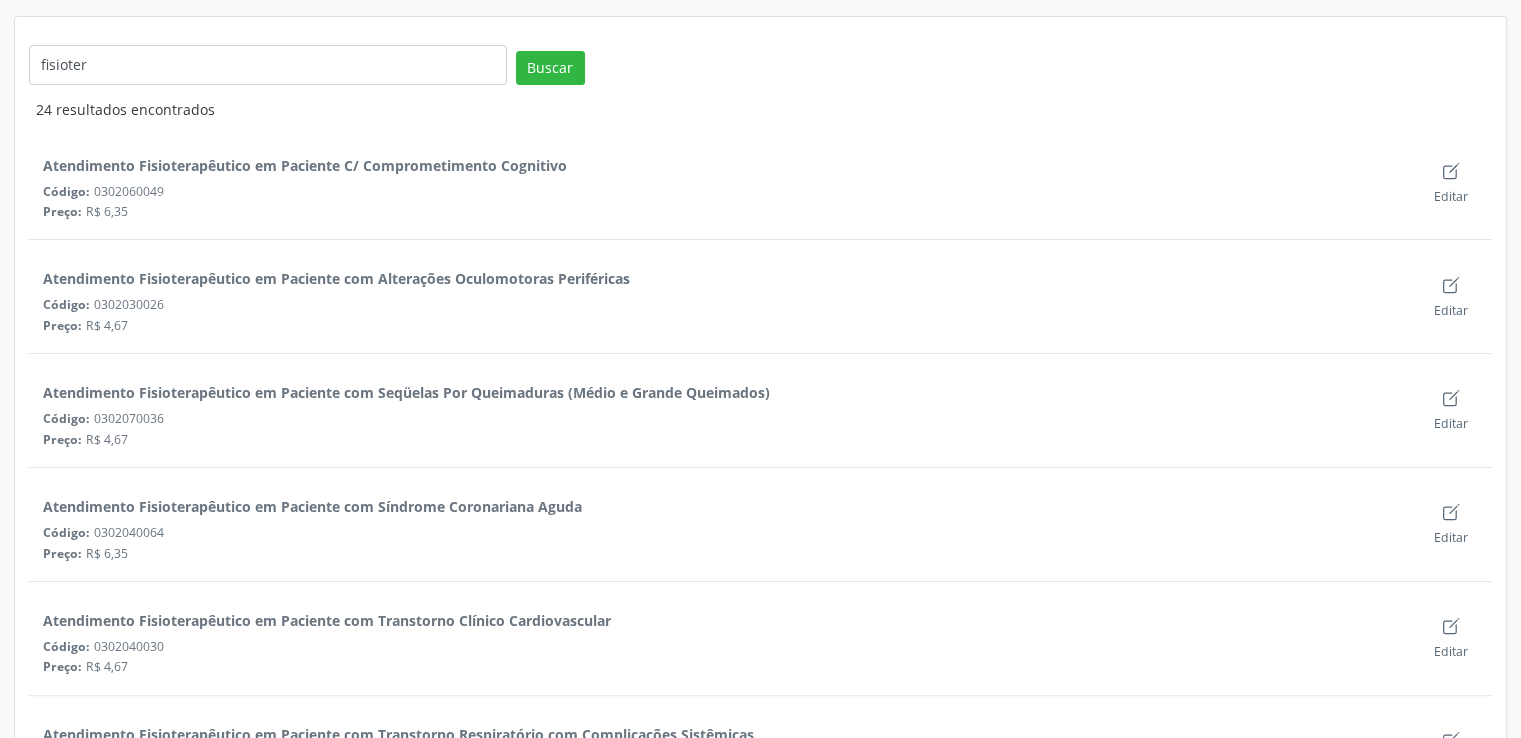 scroll, scrollTop: 0, scrollLeft: 0, axis: both 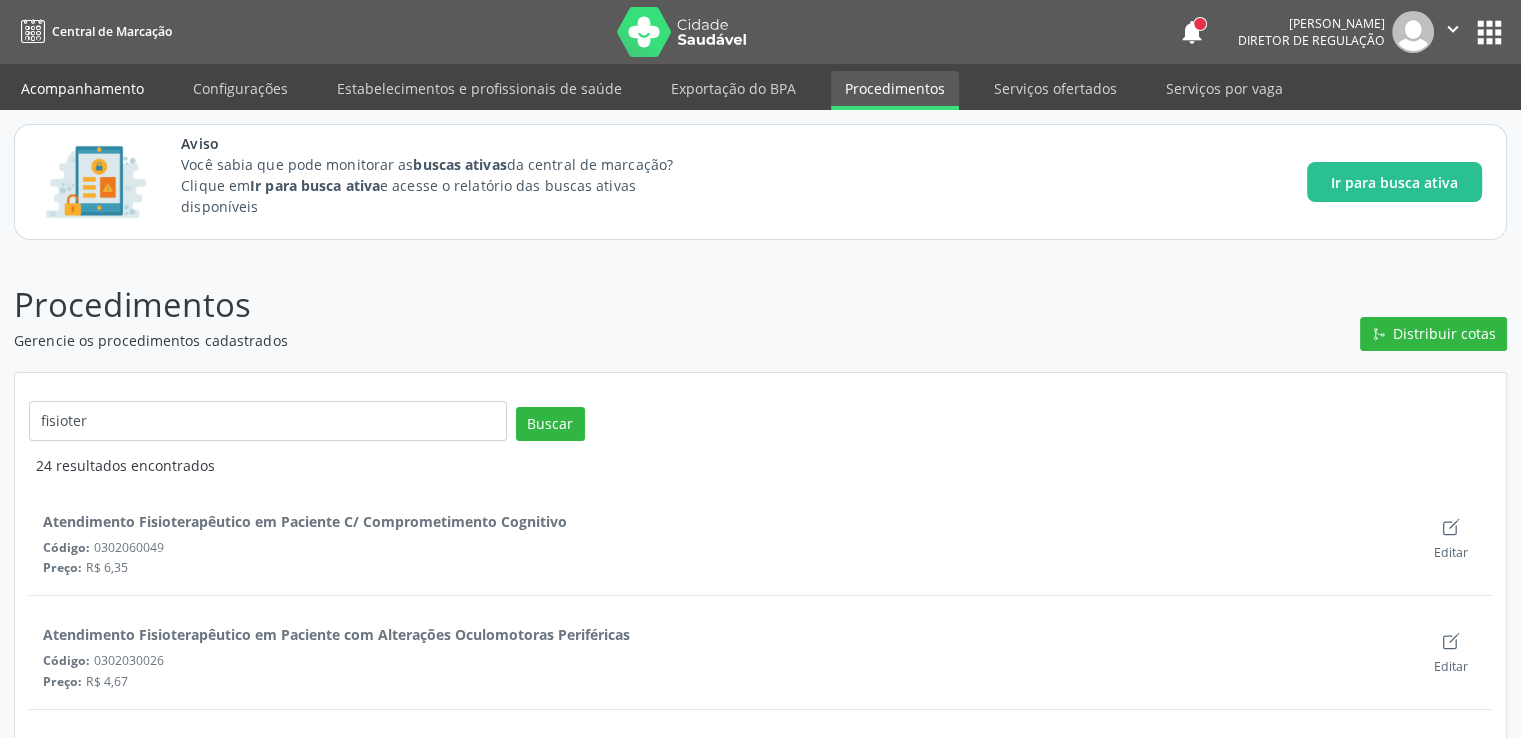 click on "Acompanhamento" at bounding box center (82, 88) 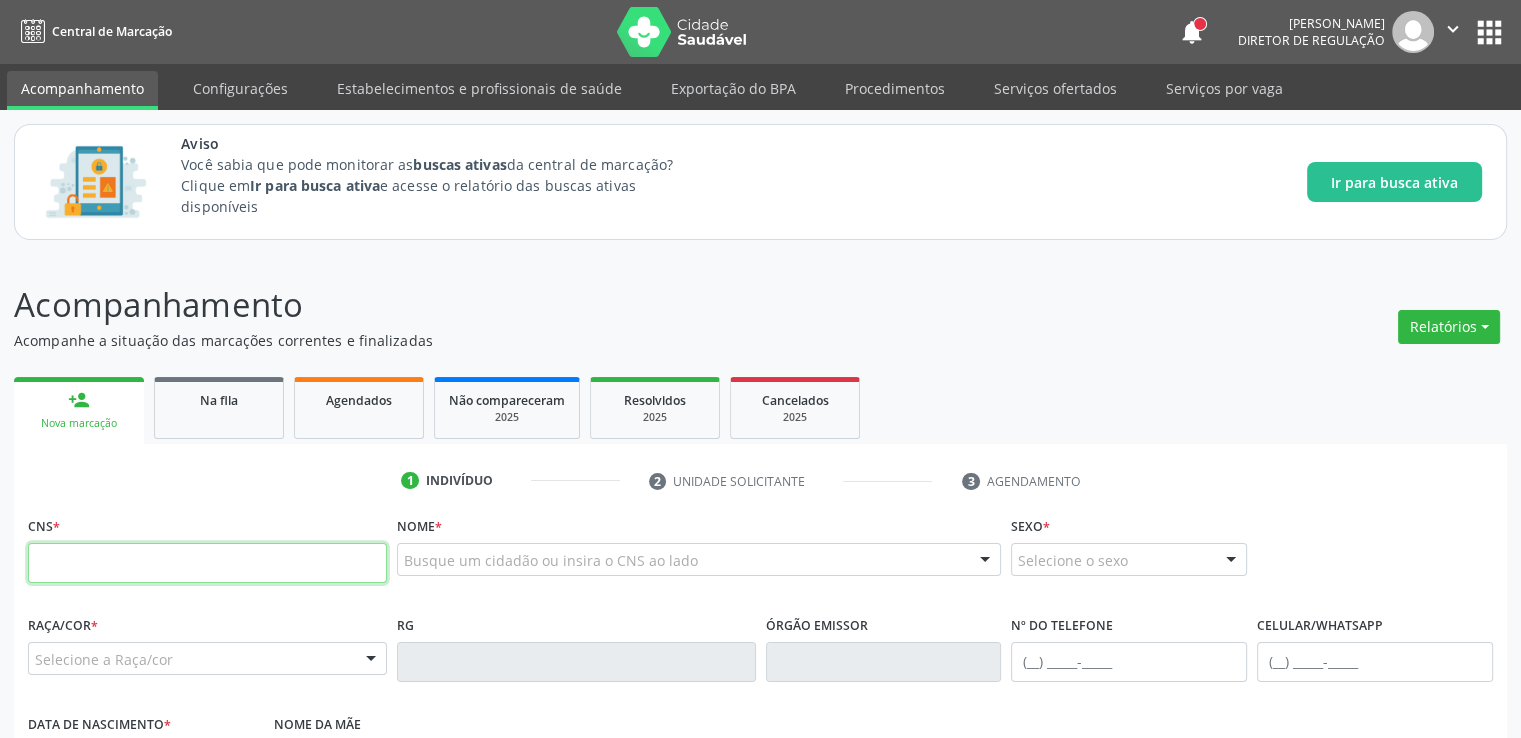 click at bounding box center [207, 563] 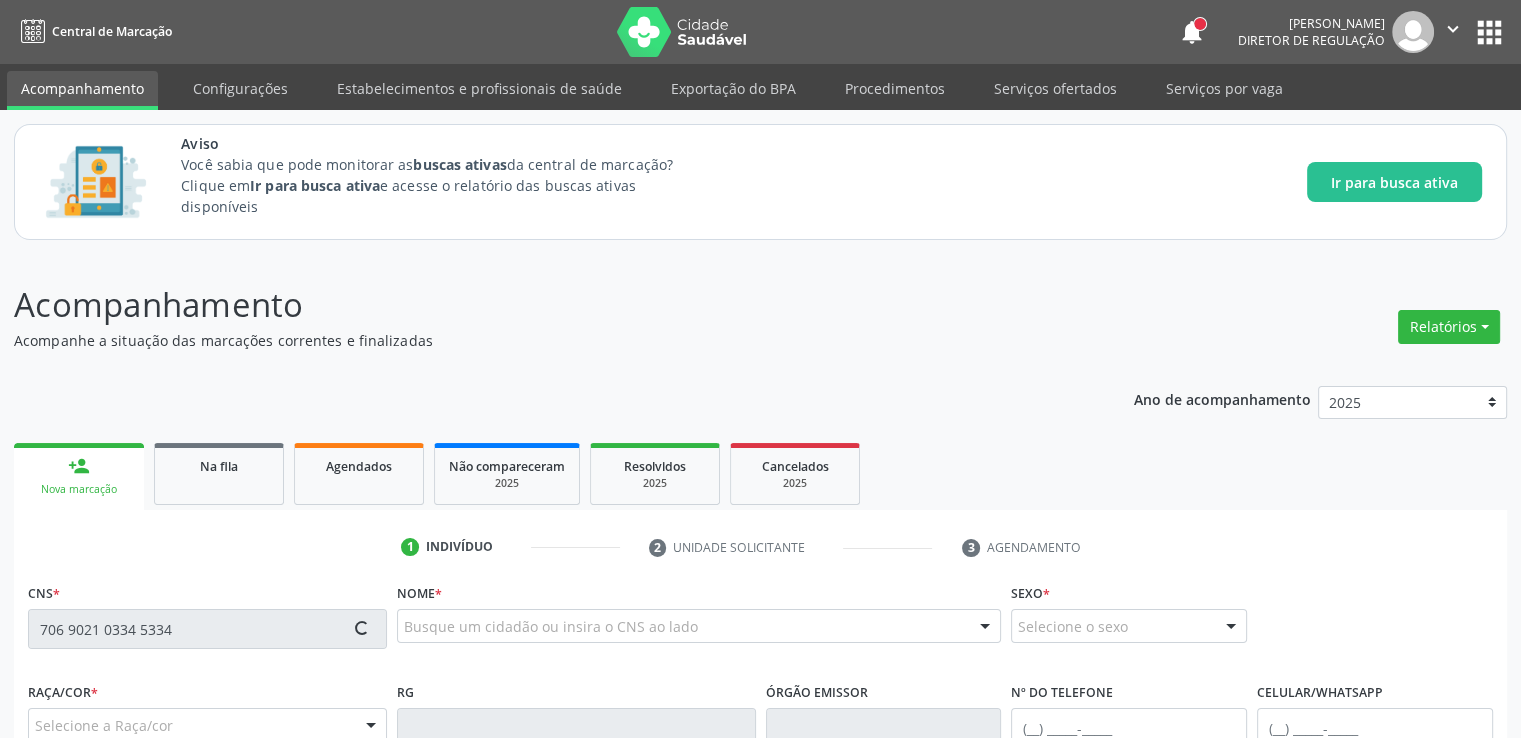 type on "706 9021 0334 5334" 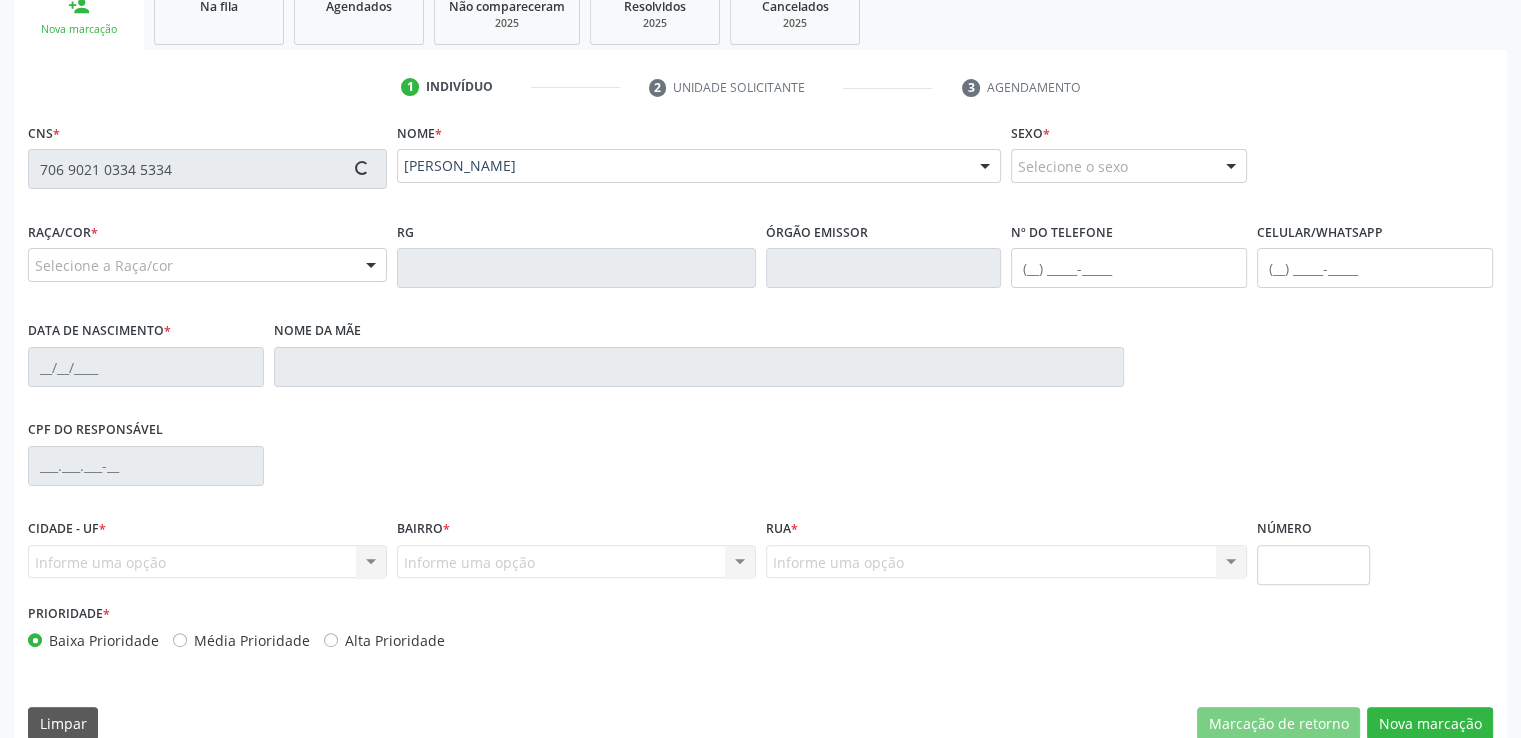 scroll, scrollTop: 489, scrollLeft: 0, axis: vertical 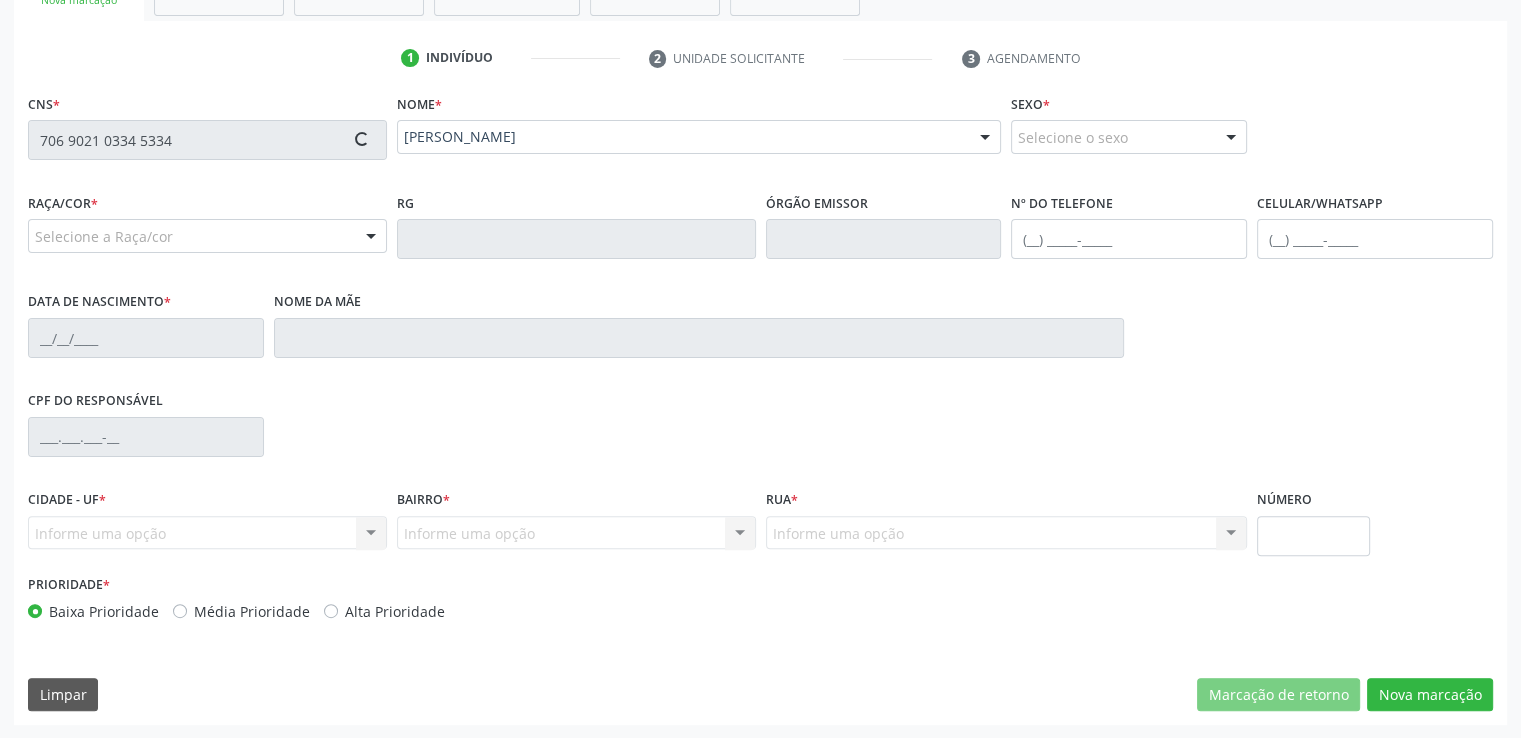 click on "CPF do responsável" at bounding box center (760, 435) 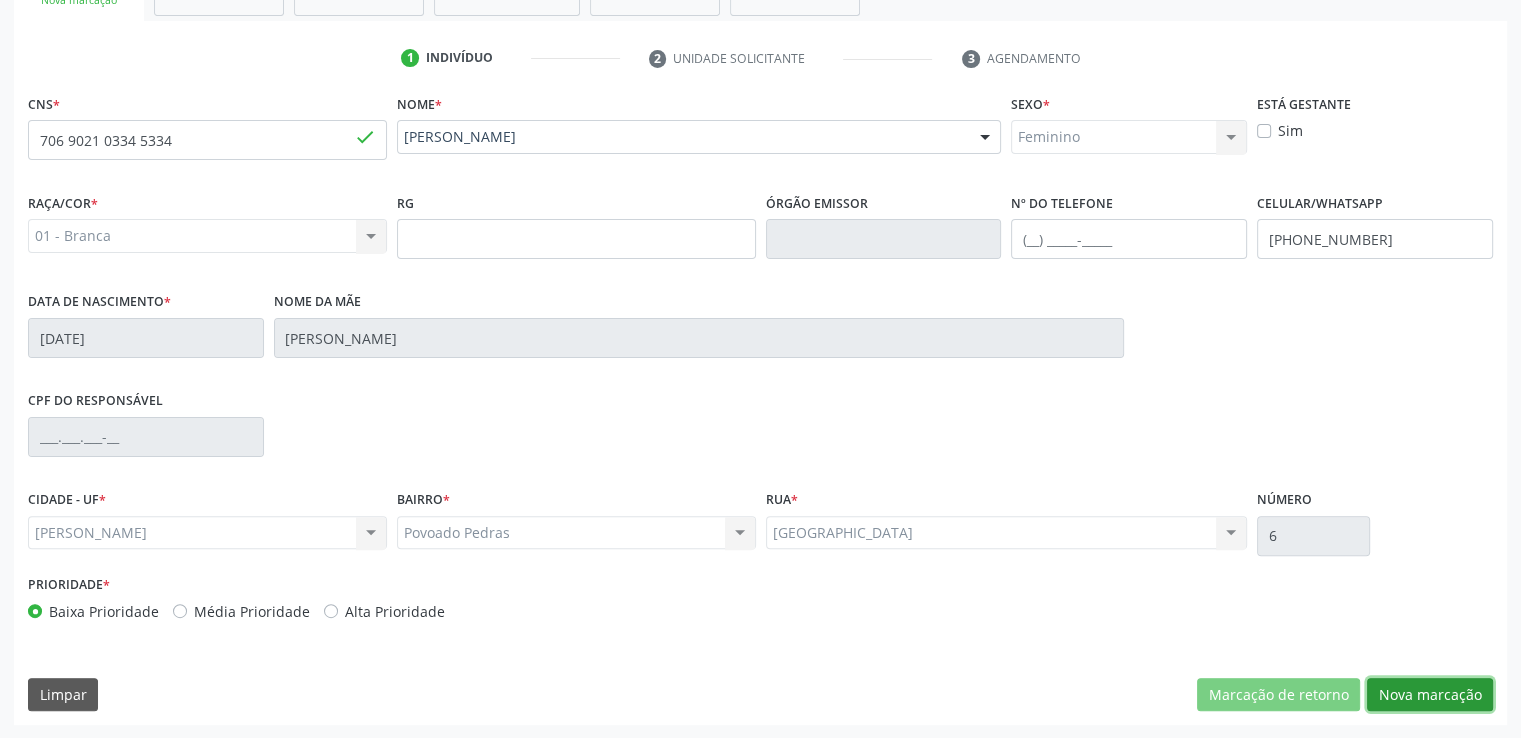 click on "Nova marcação" at bounding box center (1430, 695) 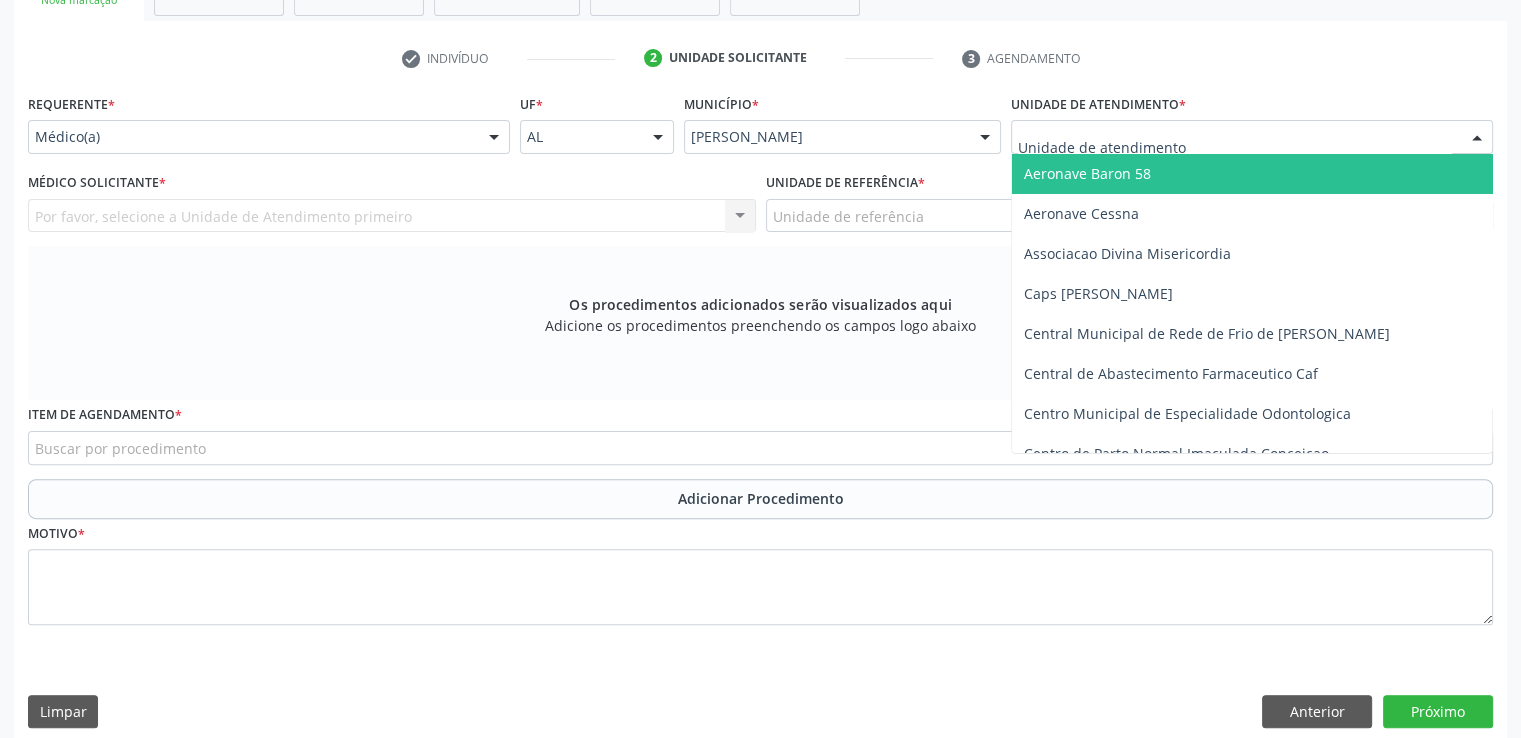 type on "r" 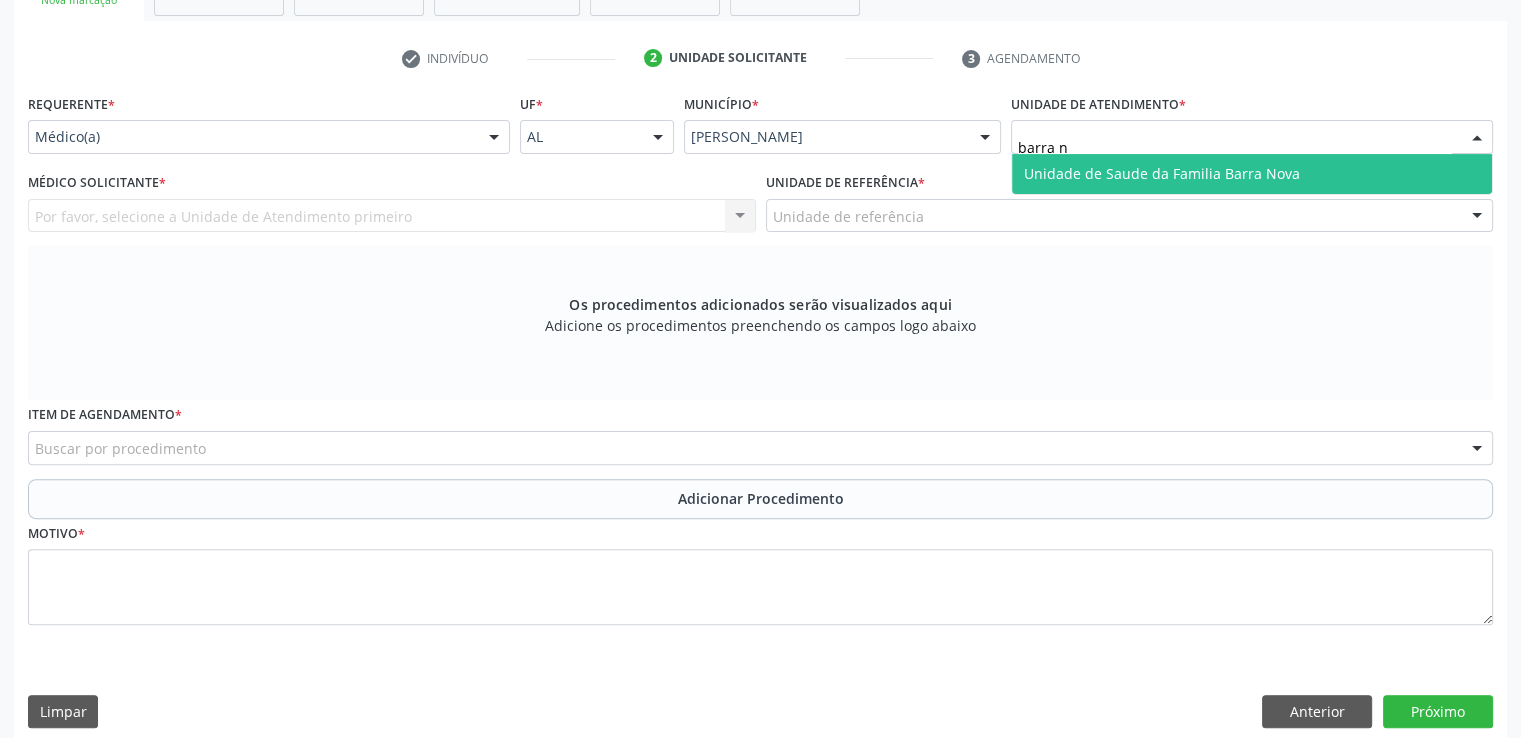 click on "Unidade de Saude da Familia Barra Nova" at bounding box center [1162, 173] 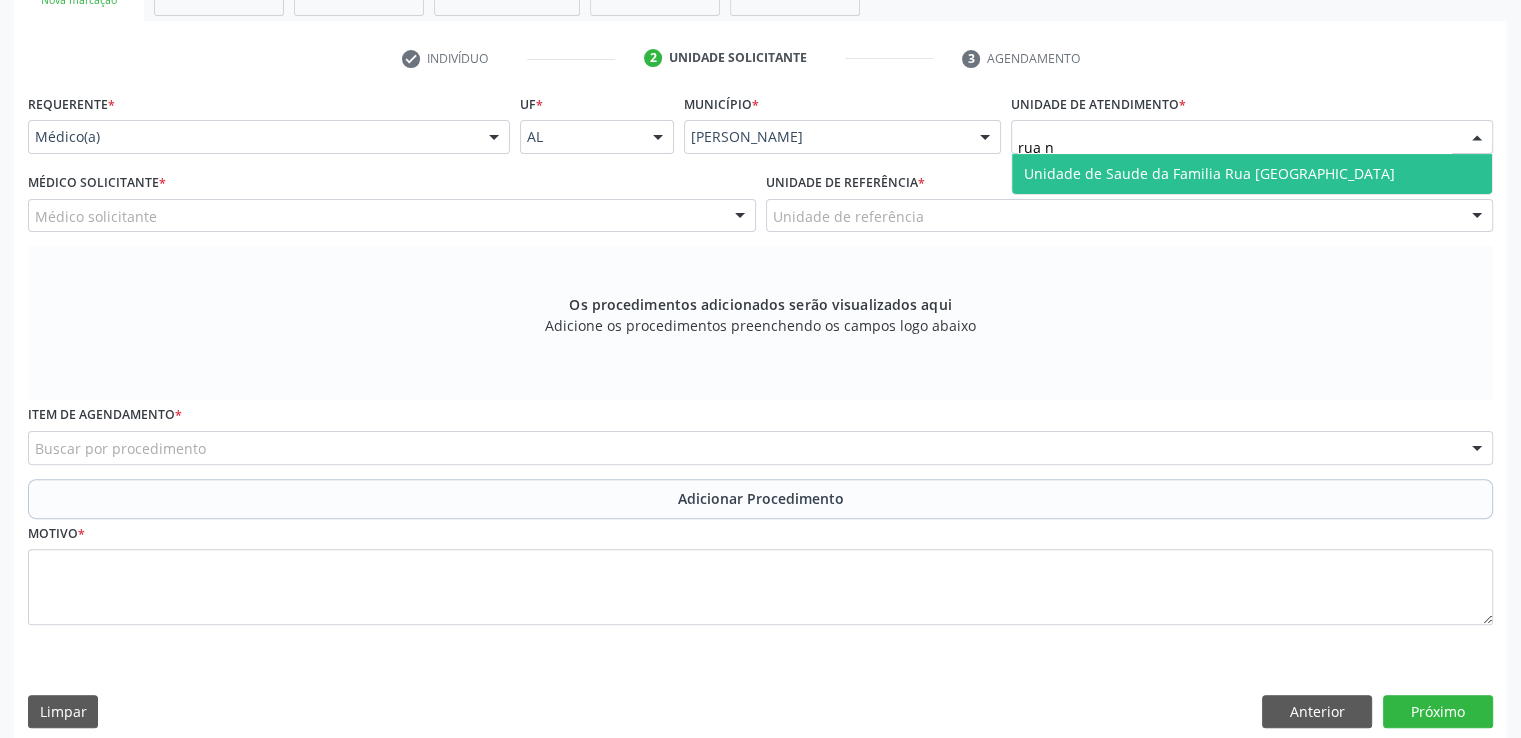 type on "rua no" 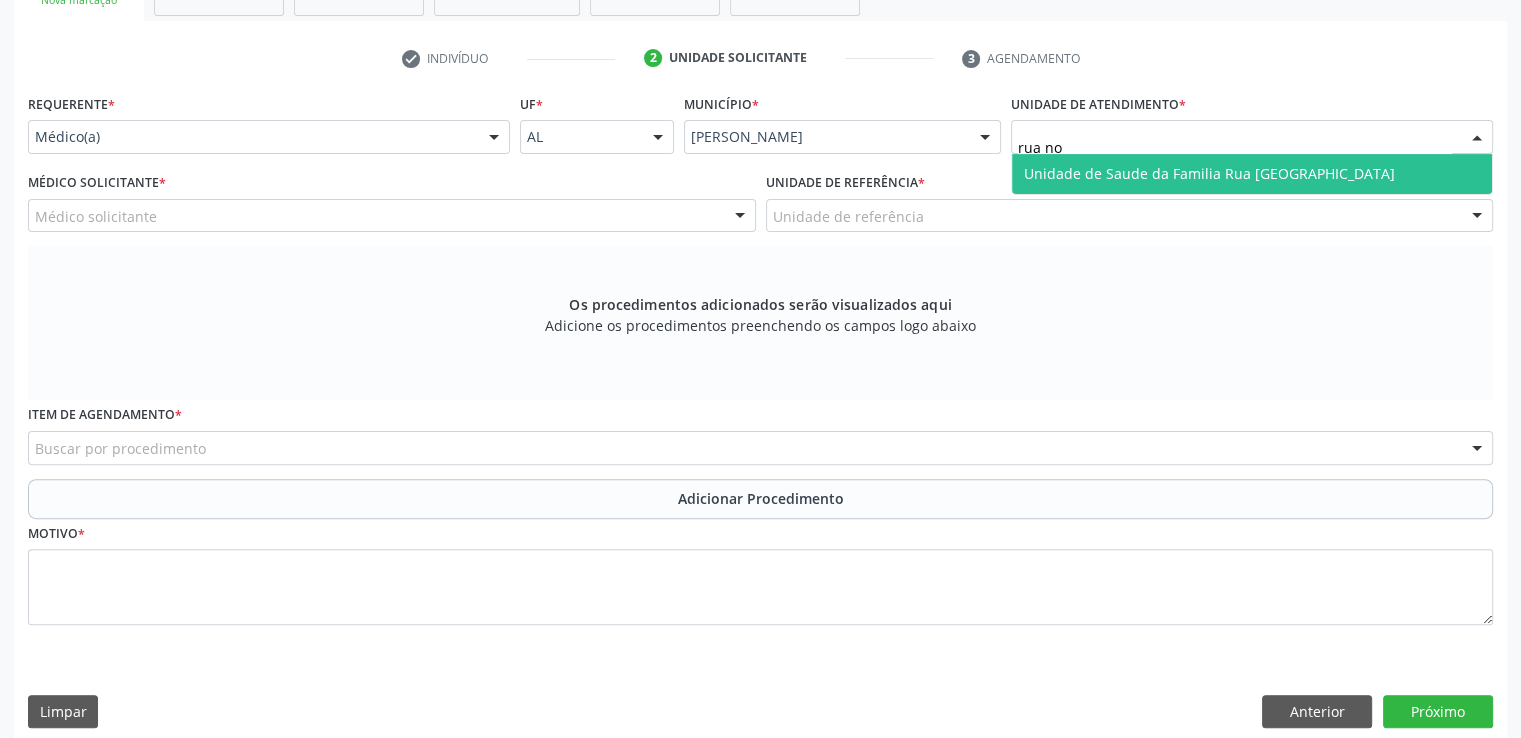 click on "Unidade de Saude da Familia Rua [GEOGRAPHIC_DATA]" at bounding box center (1209, 173) 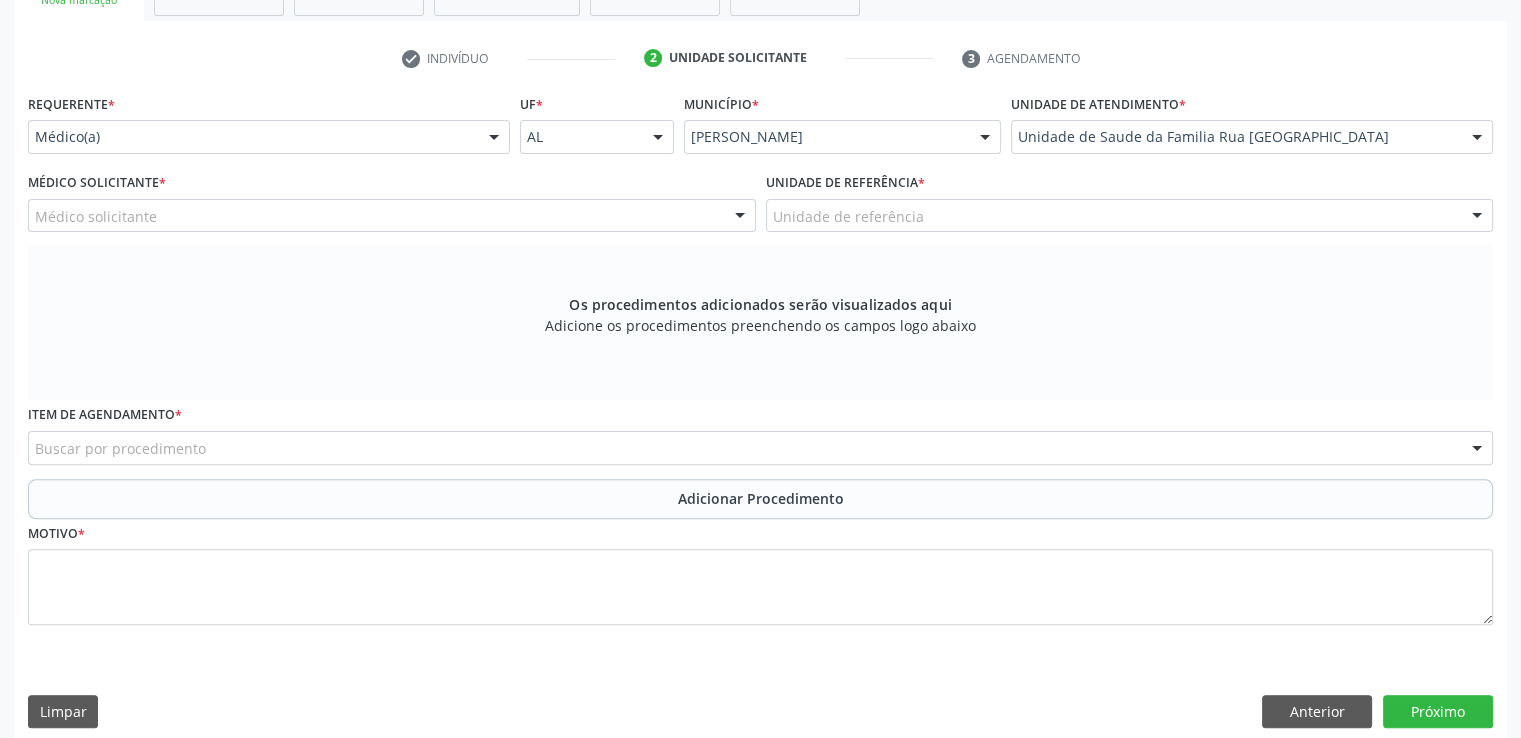click on "Médico solicitante" at bounding box center [392, 216] 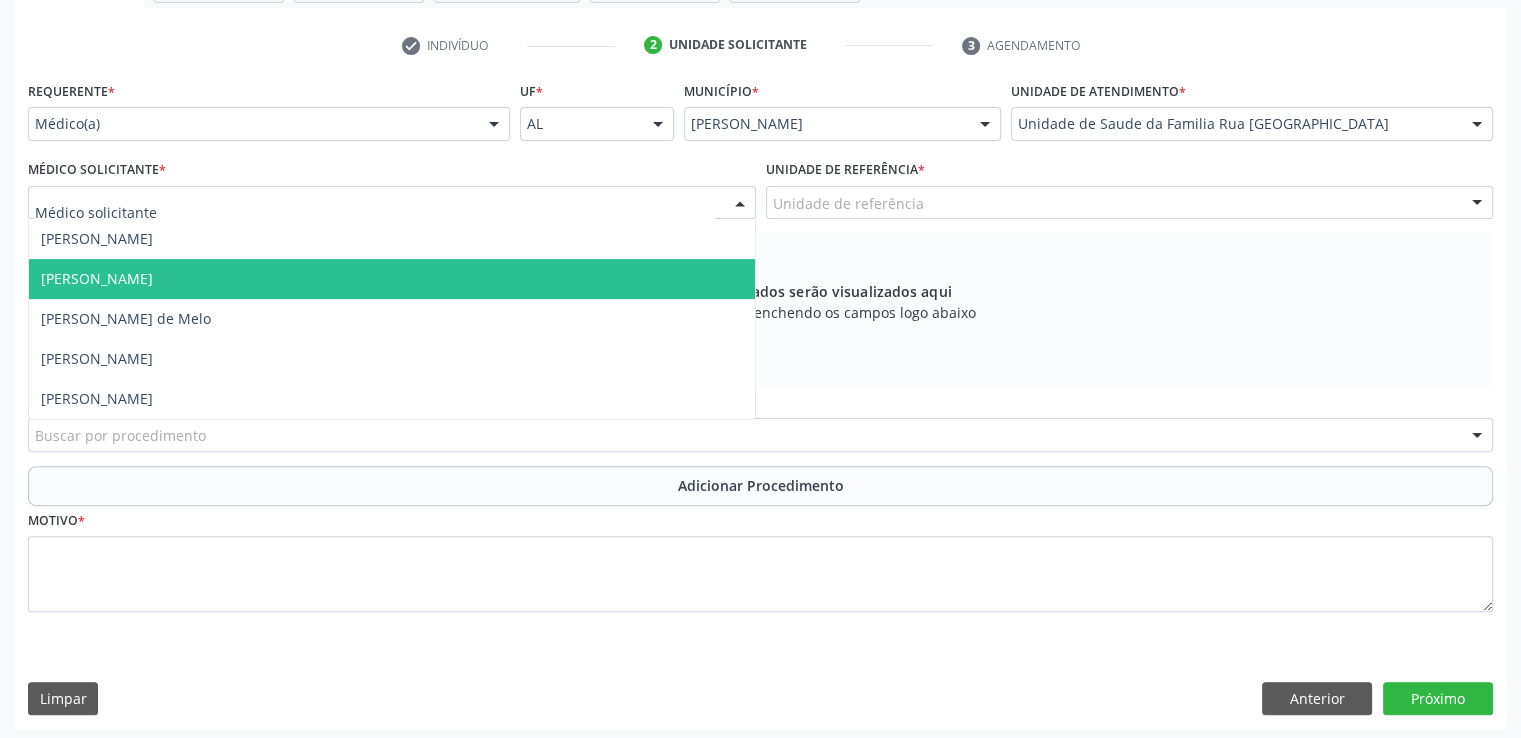 scroll, scrollTop: 506, scrollLeft: 0, axis: vertical 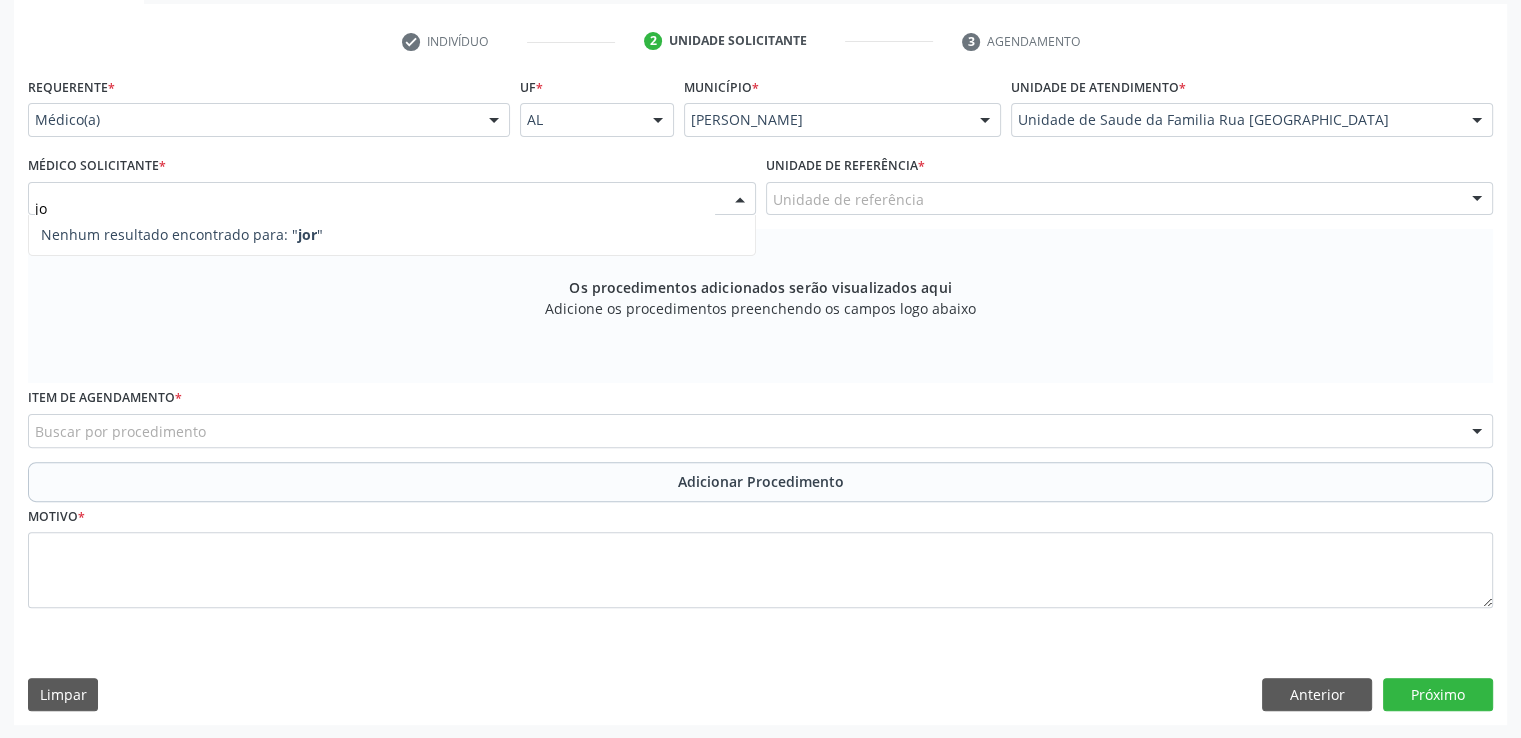 type on "j" 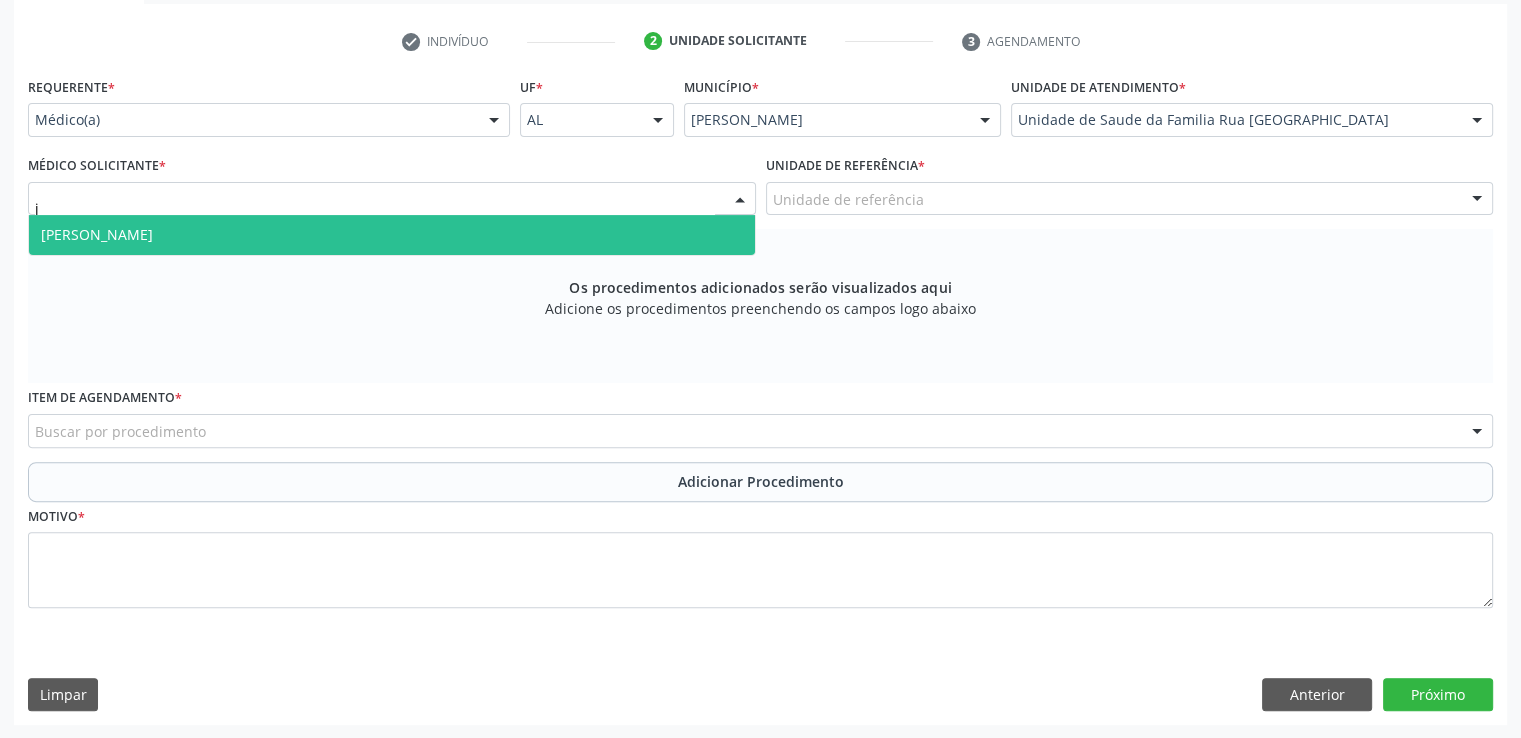 type 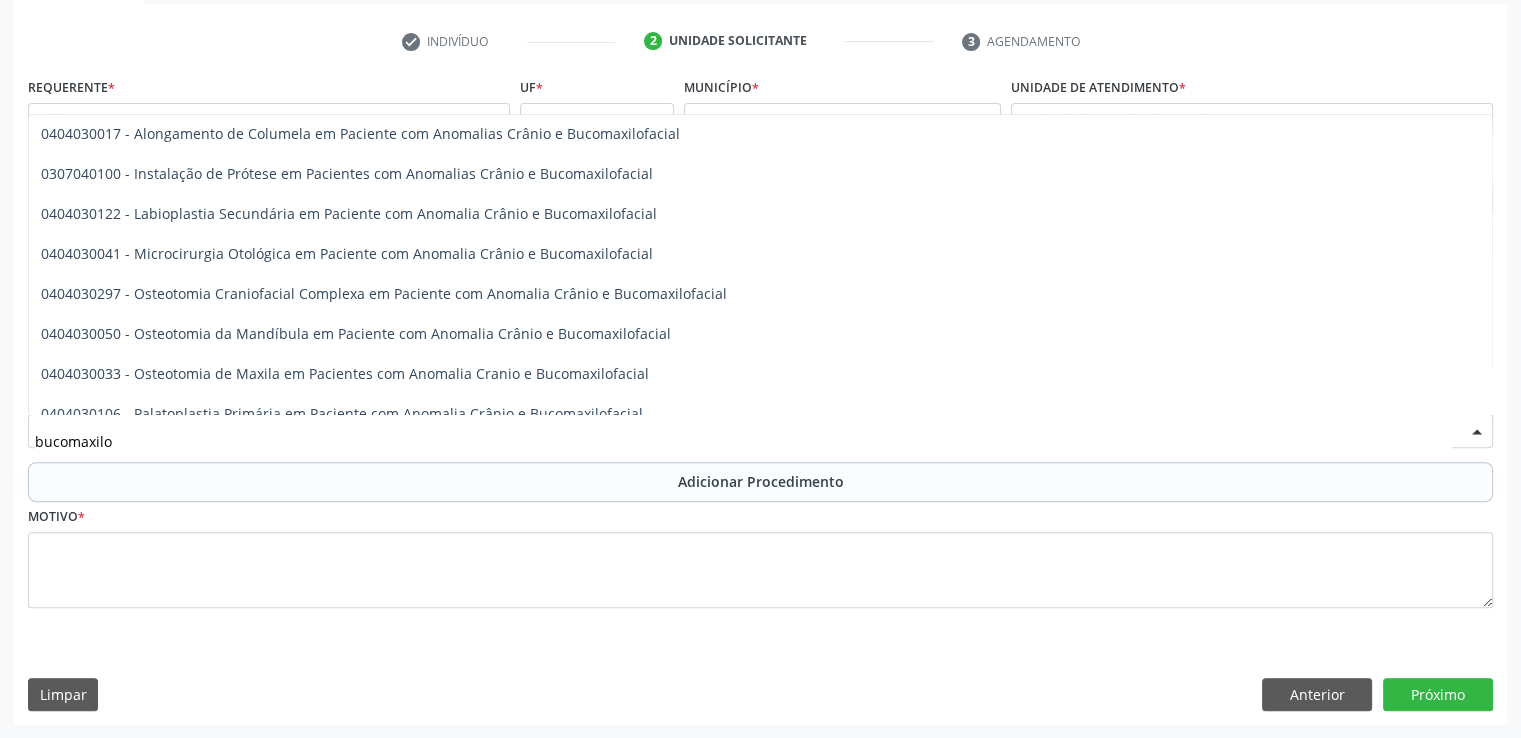 scroll, scrollTop: 0, scrollLeft: 0, axis: both 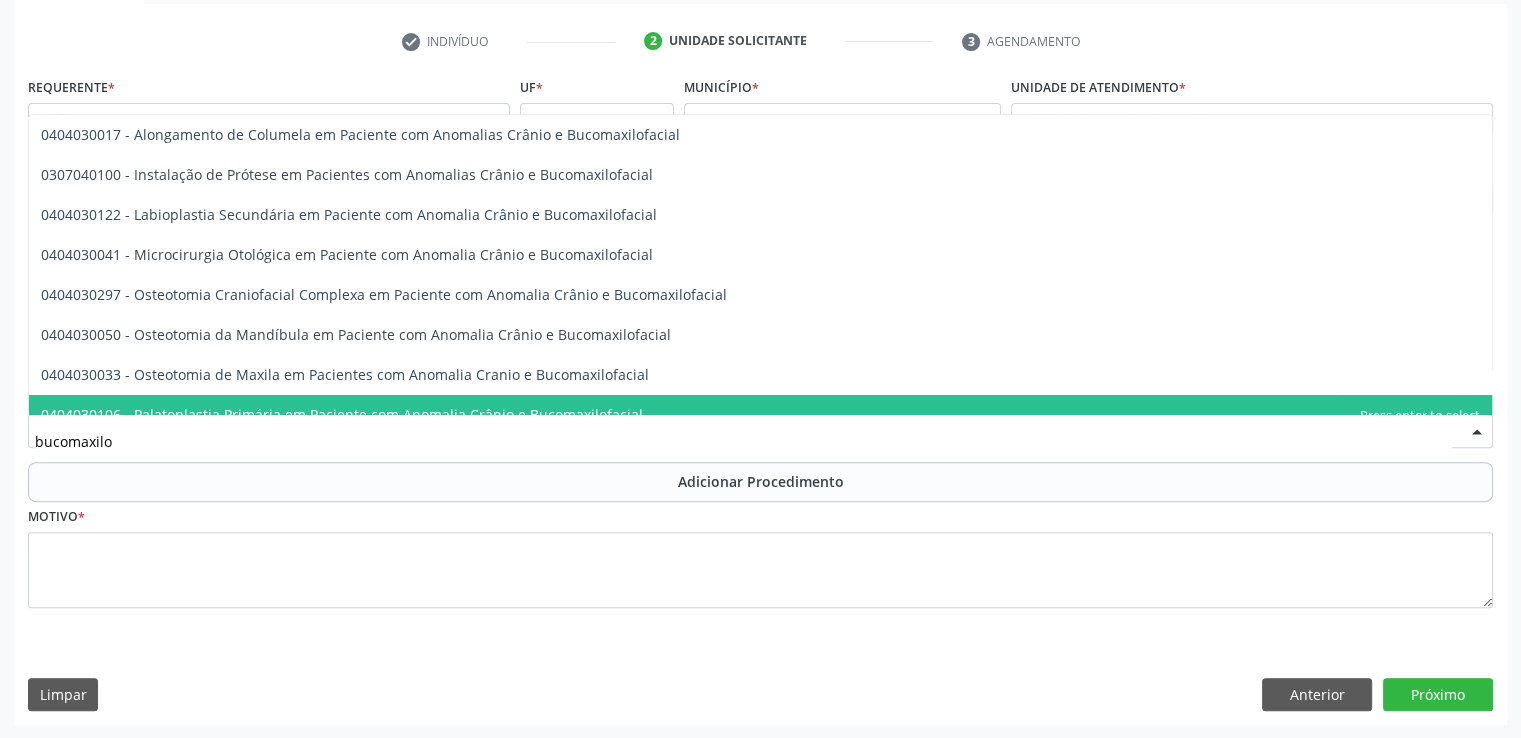 drag, startPoint x: 172, startPoint y: 443, endPoint x: 17, endPoint y: 447, distance: 155.0516 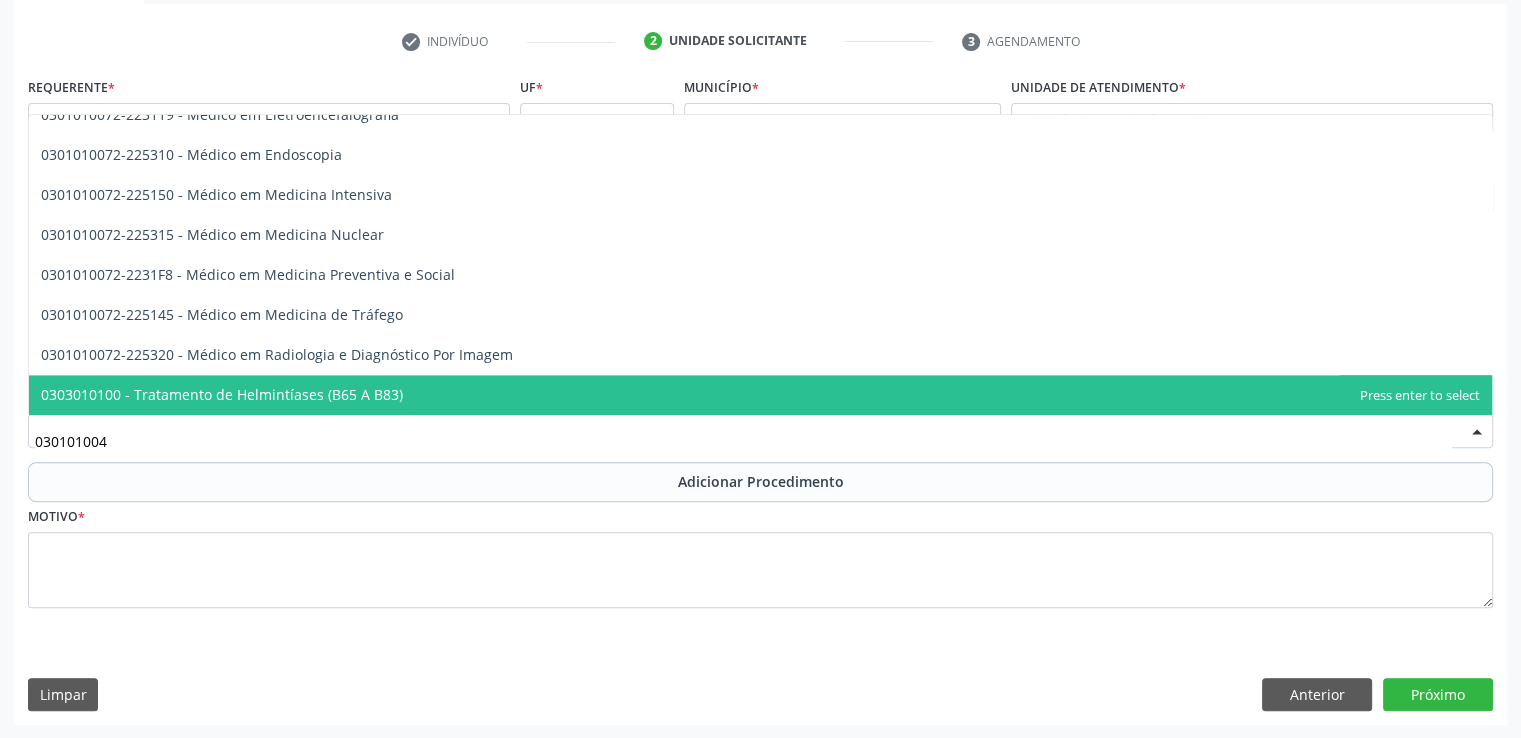 scroll, scrollTop: 0, scrollLeft: 0, axis: both 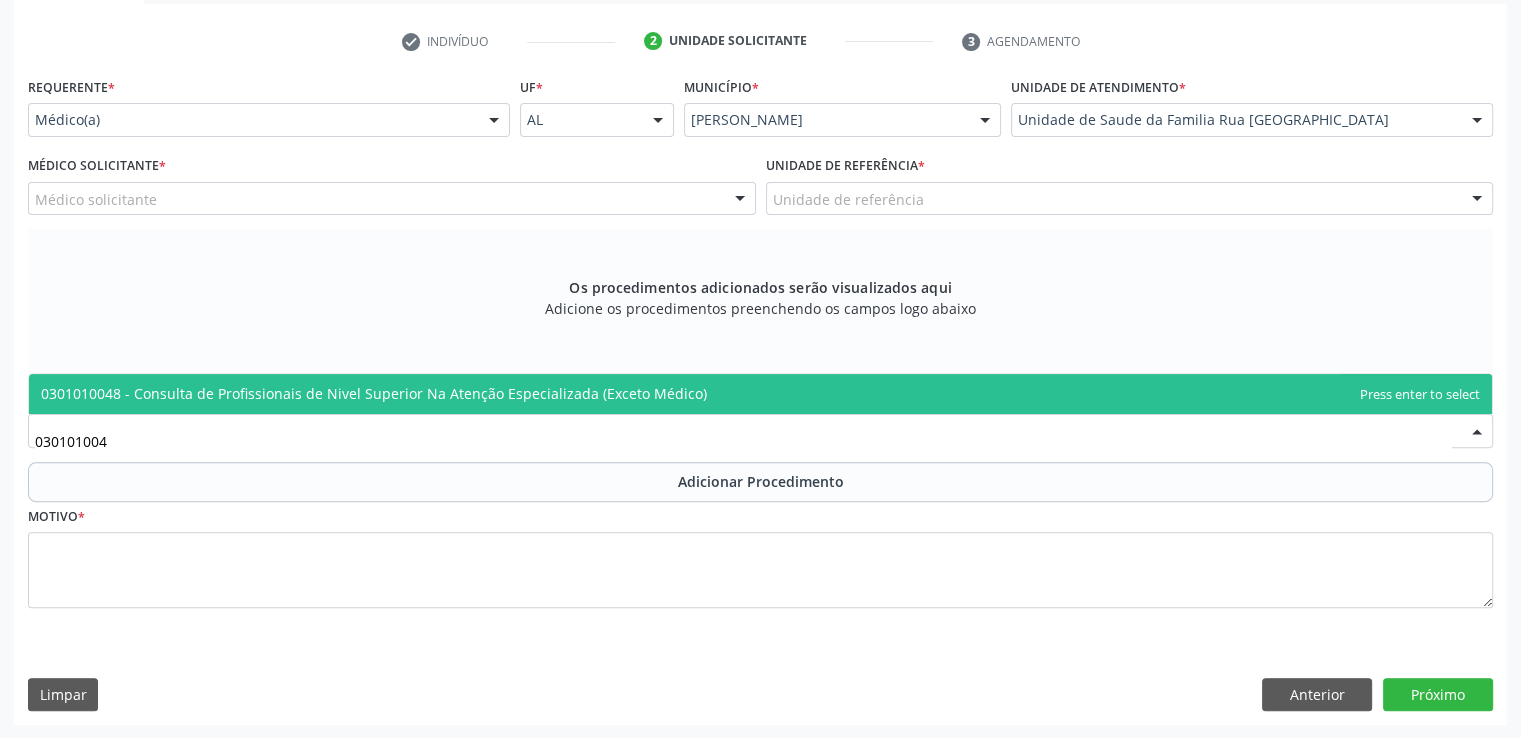 type on "0301010048" 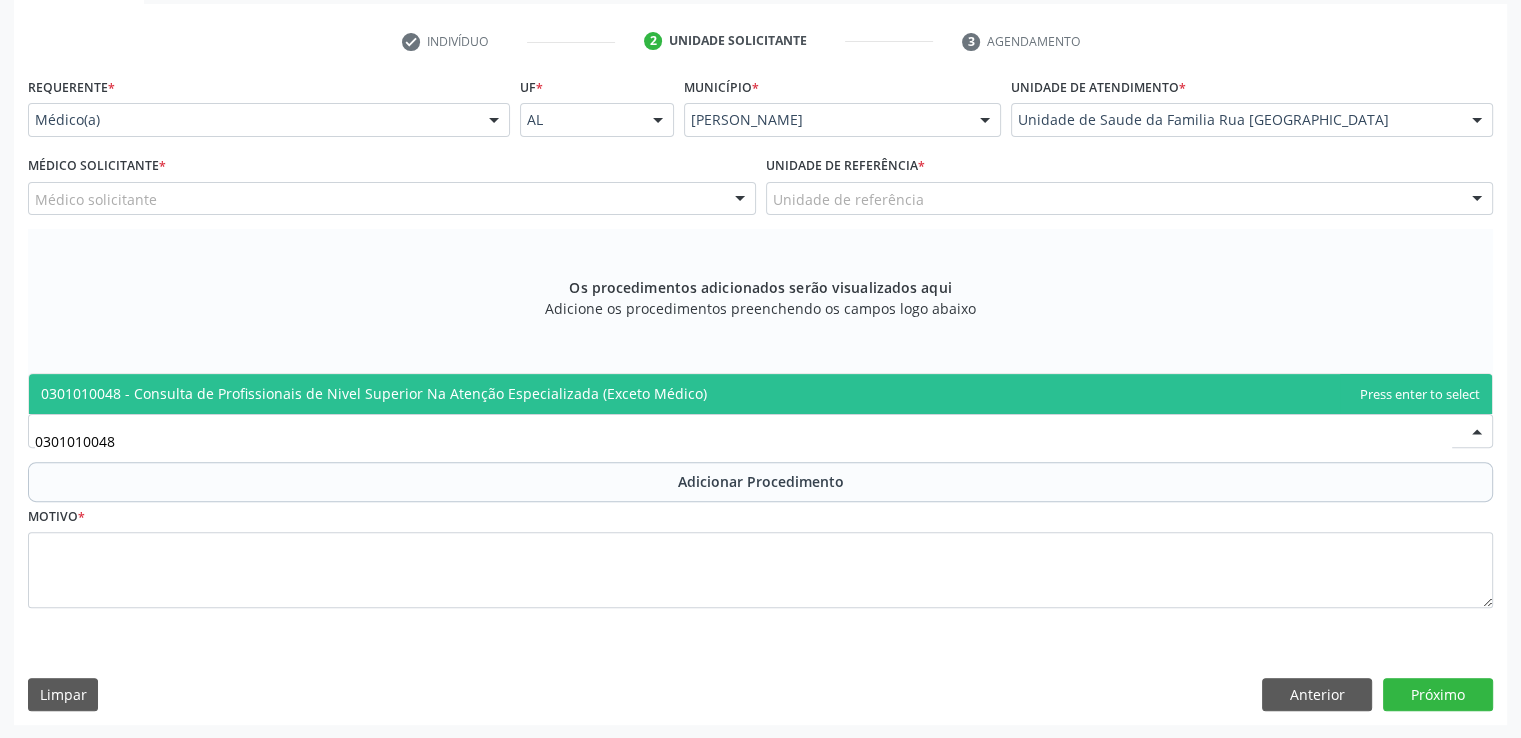 click on "0301010048 - Consulta de Profissionais de Nivel Superior Na Atenção Especializada (Exceto Médico)" at bounding box center [374, 393] 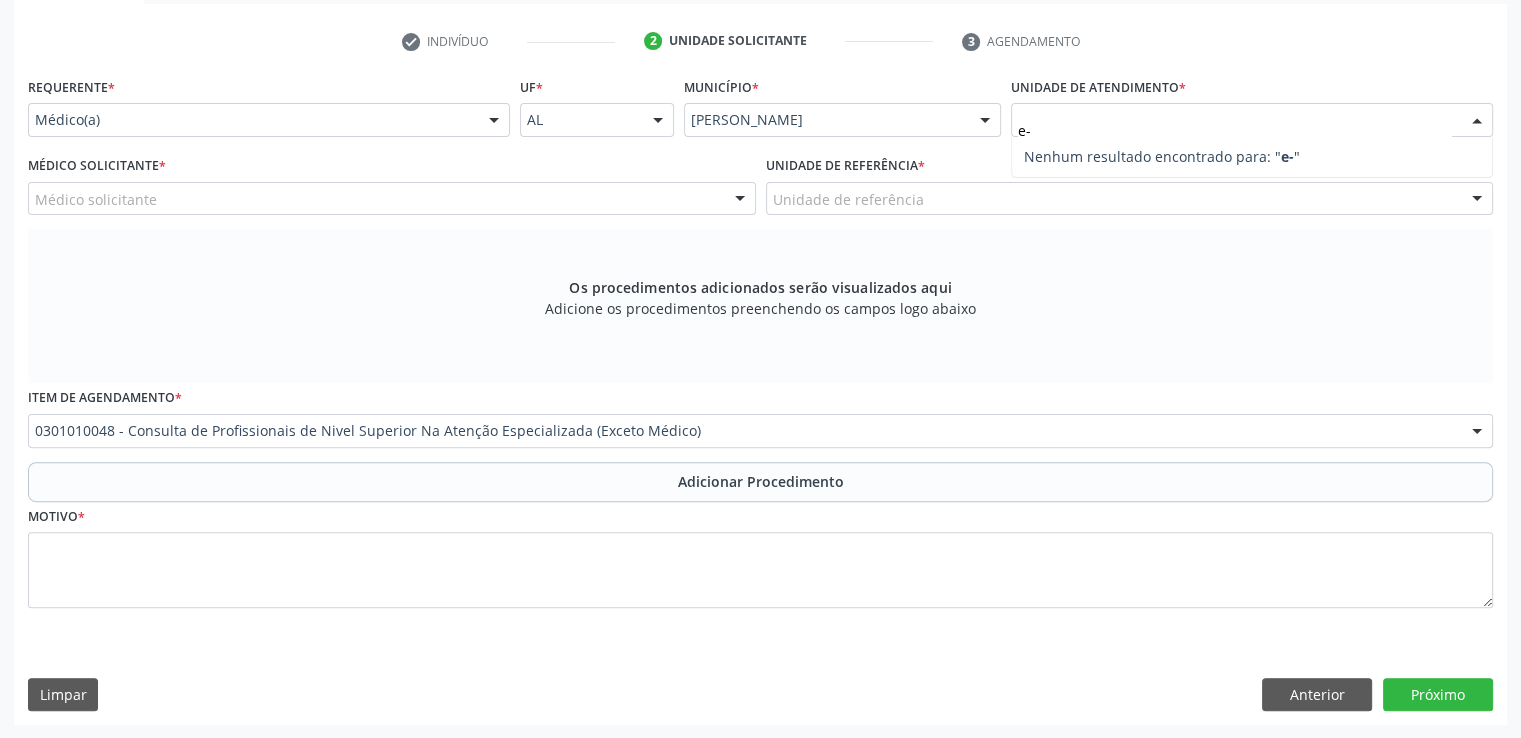 type on "e" 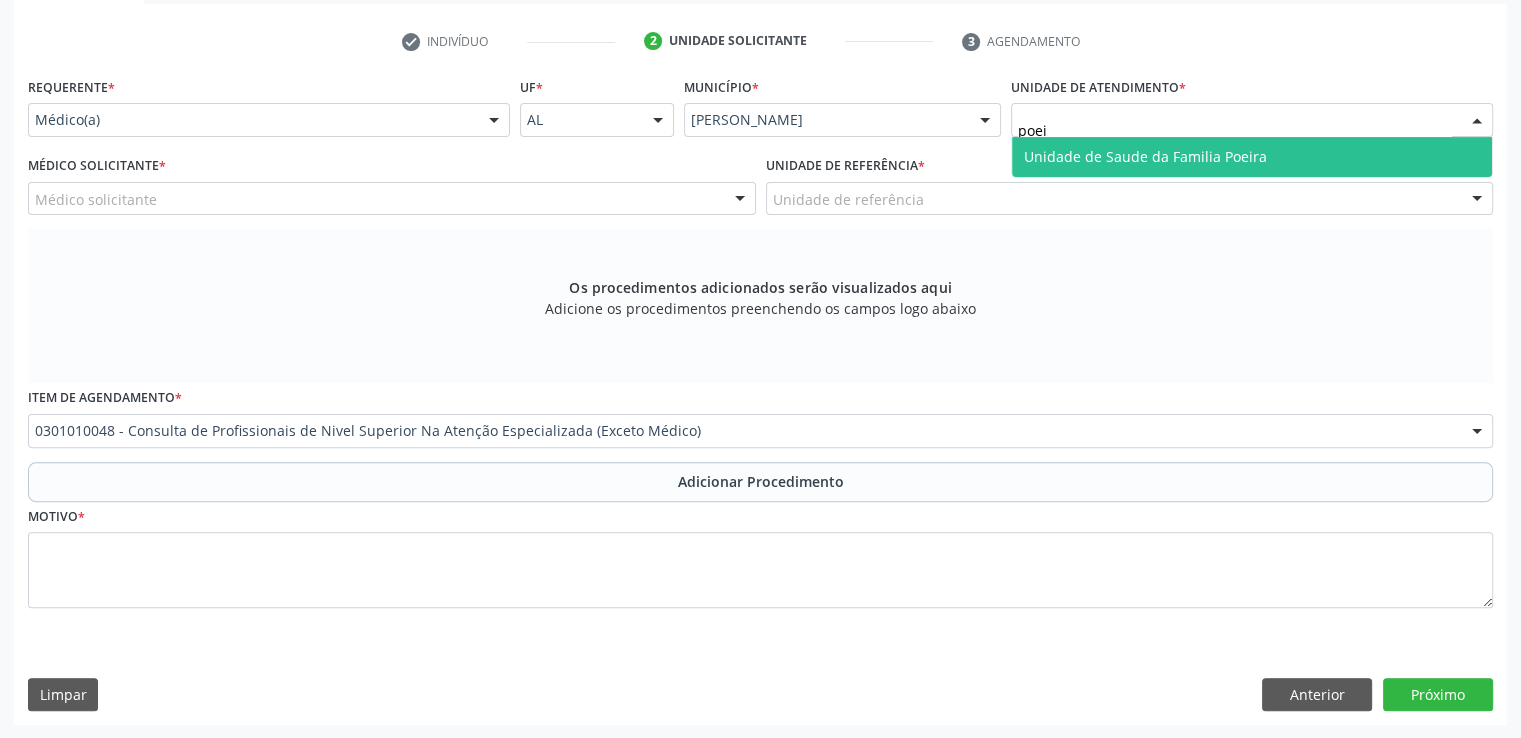 type on "poeir" 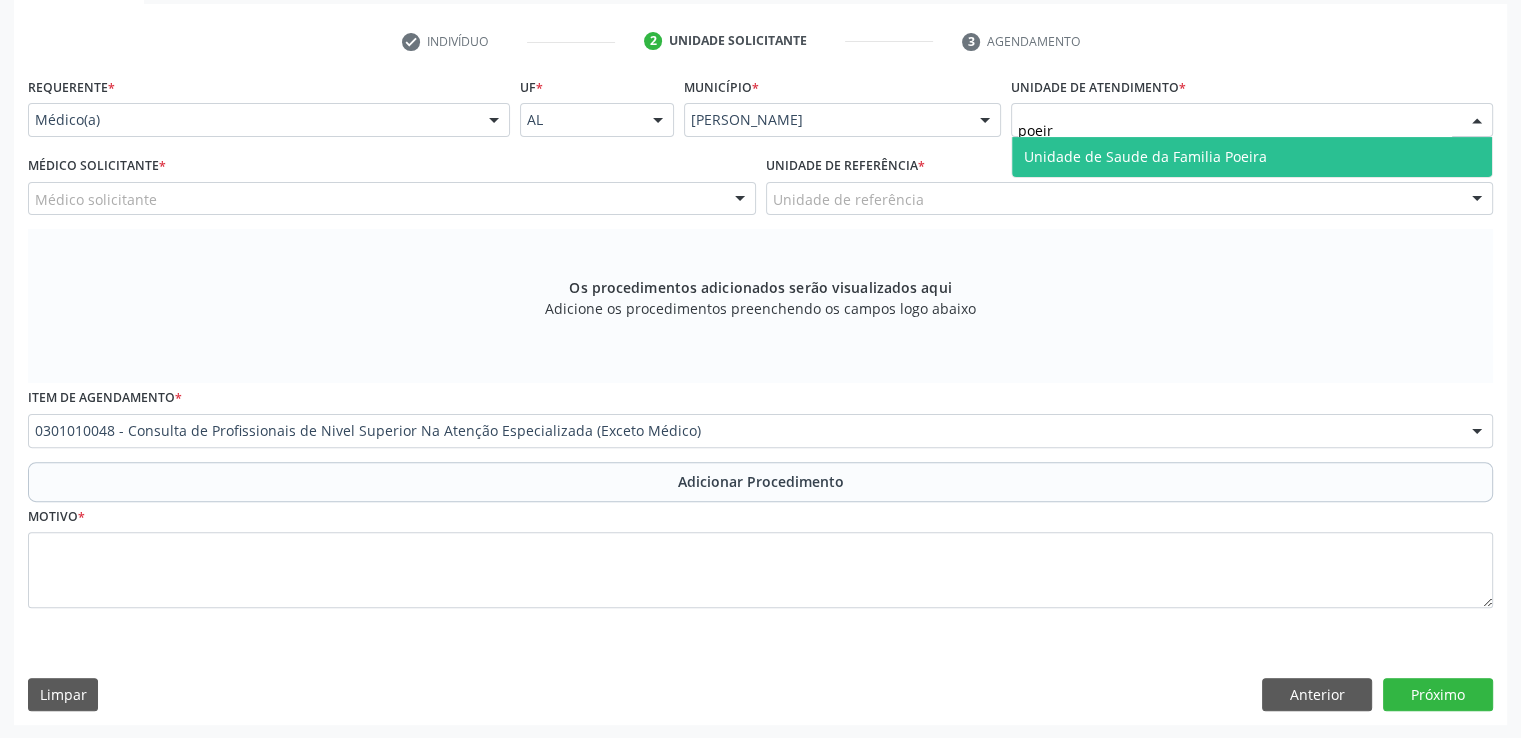 click on "Unidade de Saude da Familia Poeira" at bounding box center [1145, 156] 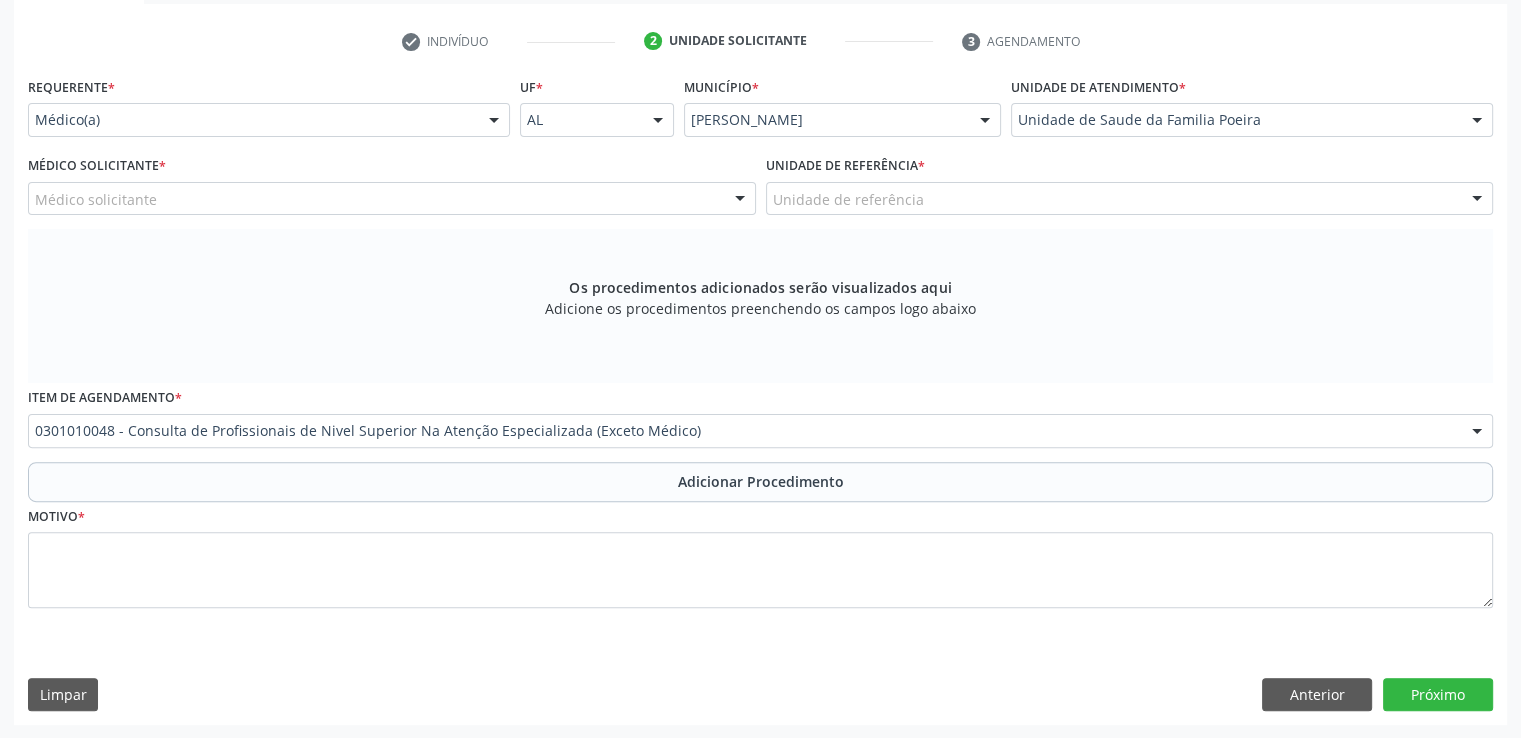 click on "Médico solicitante" at bounding box center [392, 199] 